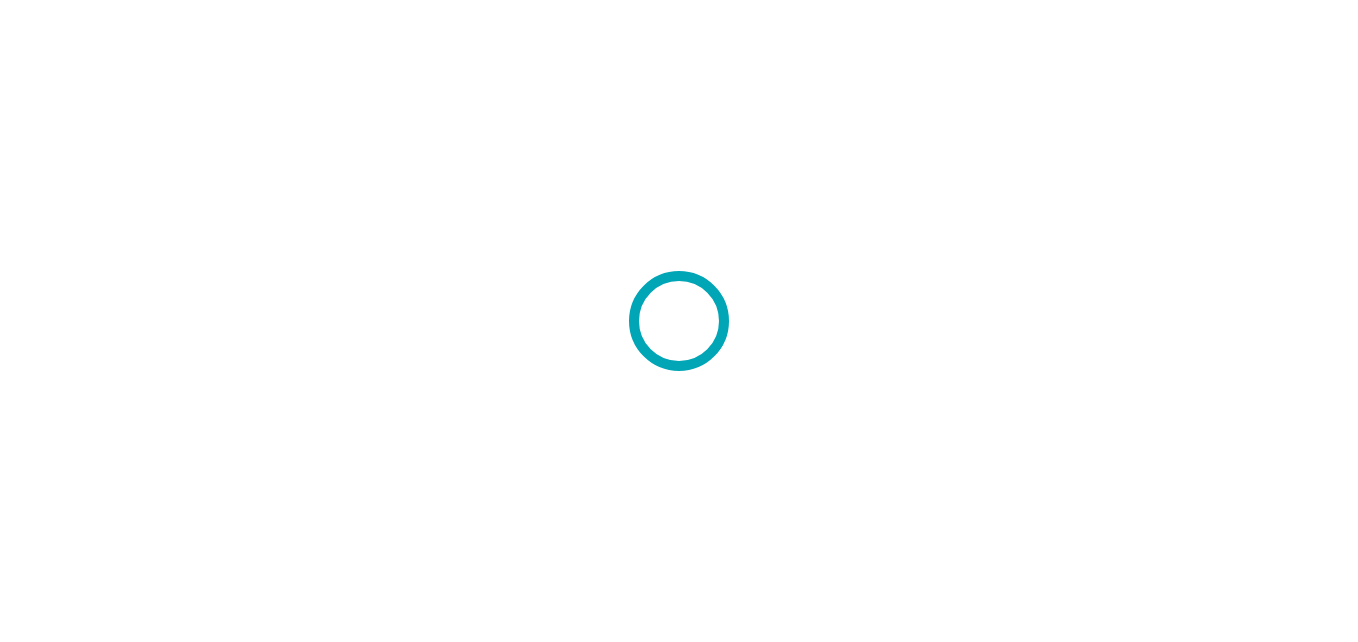 scroll, scrollTop: 0, scrollLeft: 0, axis: both 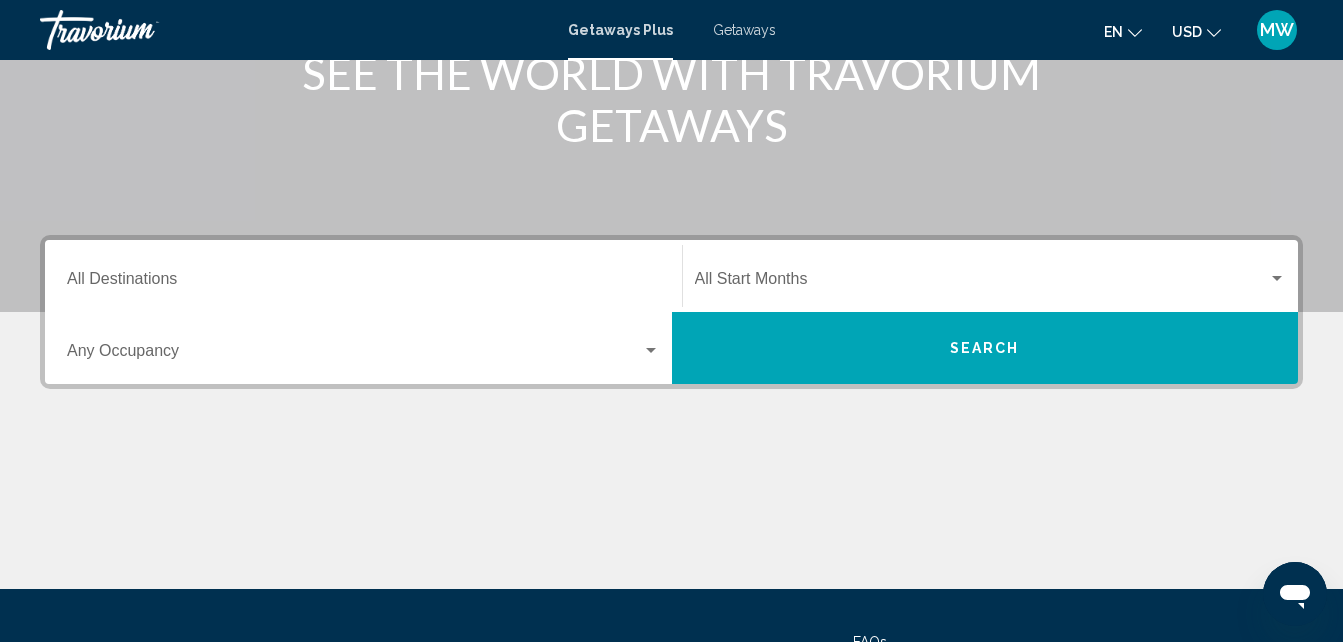 click on "Occupancy Any Occupancy" at bounding box center [363, 348] 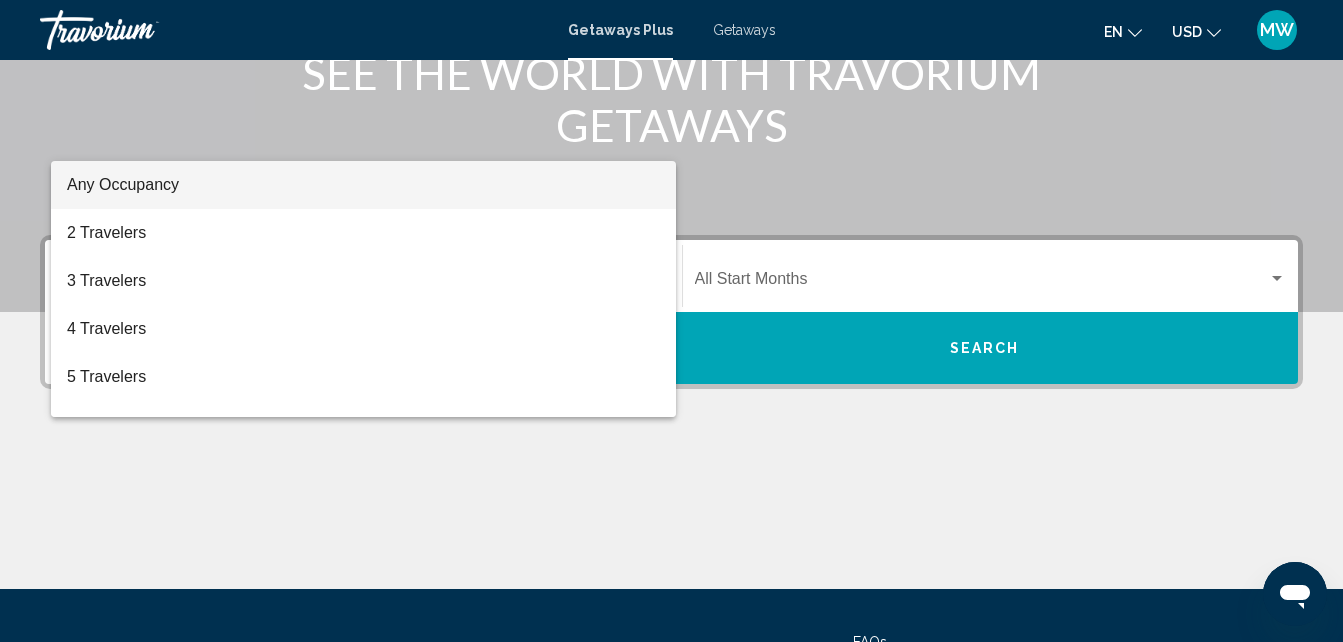 scroll, scrollTop: 458, scrollLeft: 0, axis: vertical 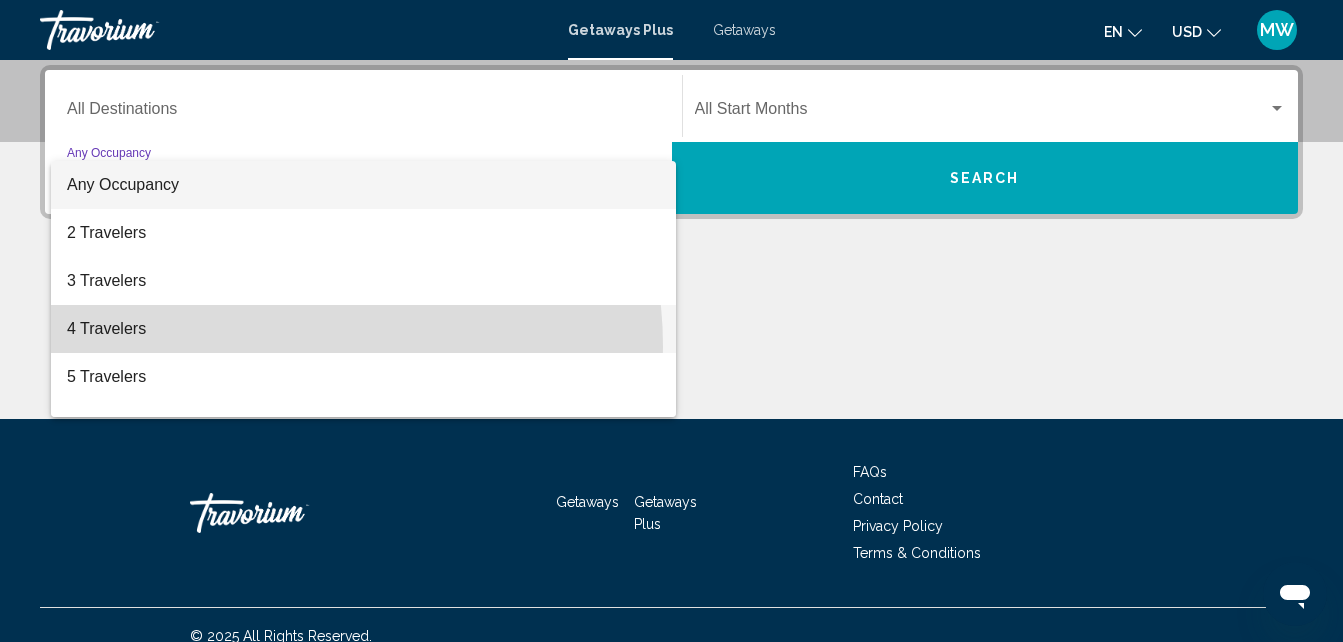 click on "4 Travelers" at bounding box center (363, 329) 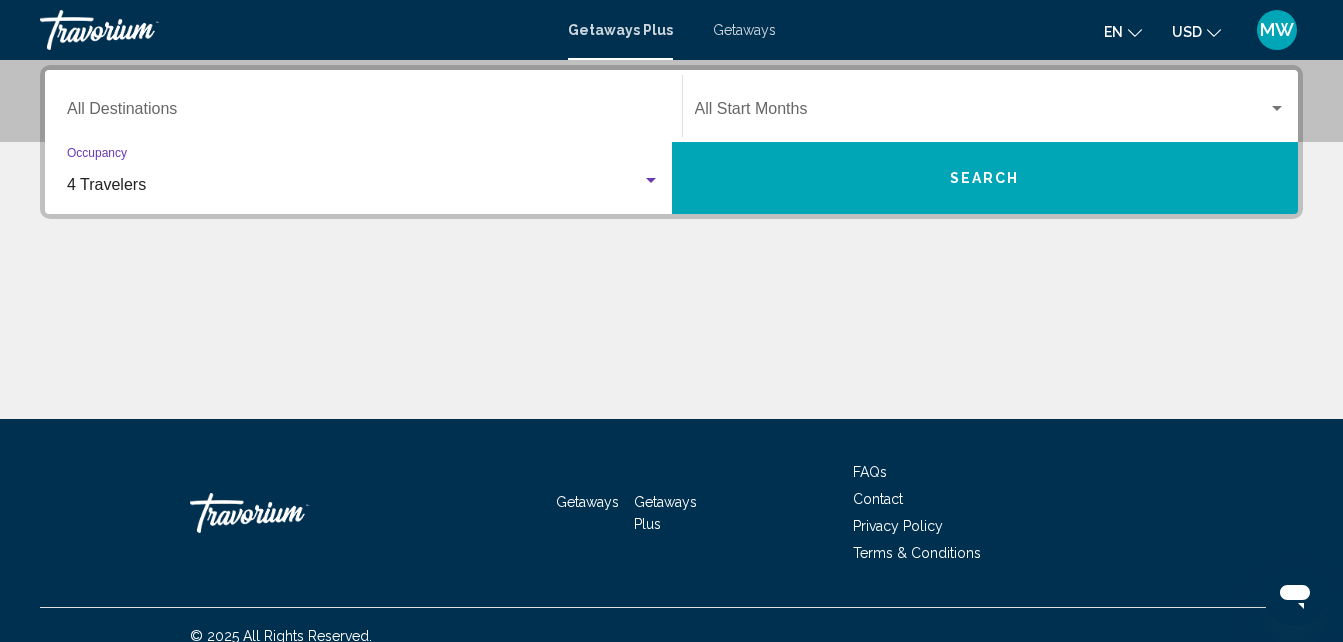 click on "Start Month All Start Months" 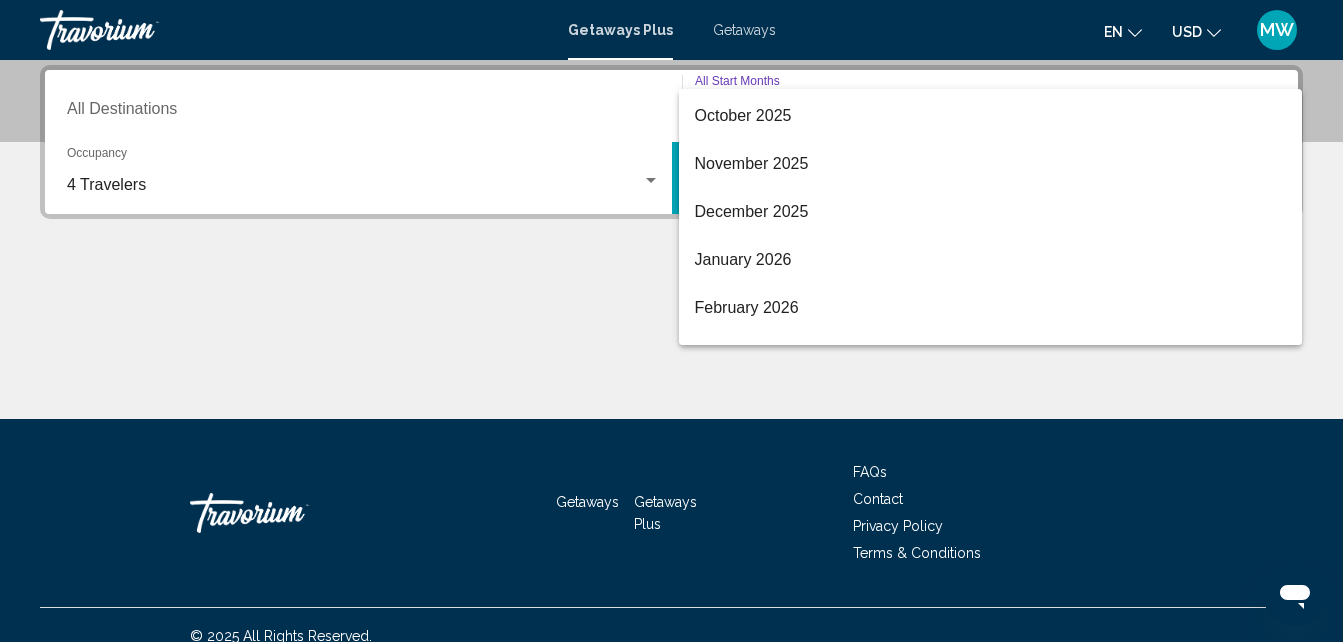 scroll, scrollTop: 163, scrollLeft: 0, axis: vertical 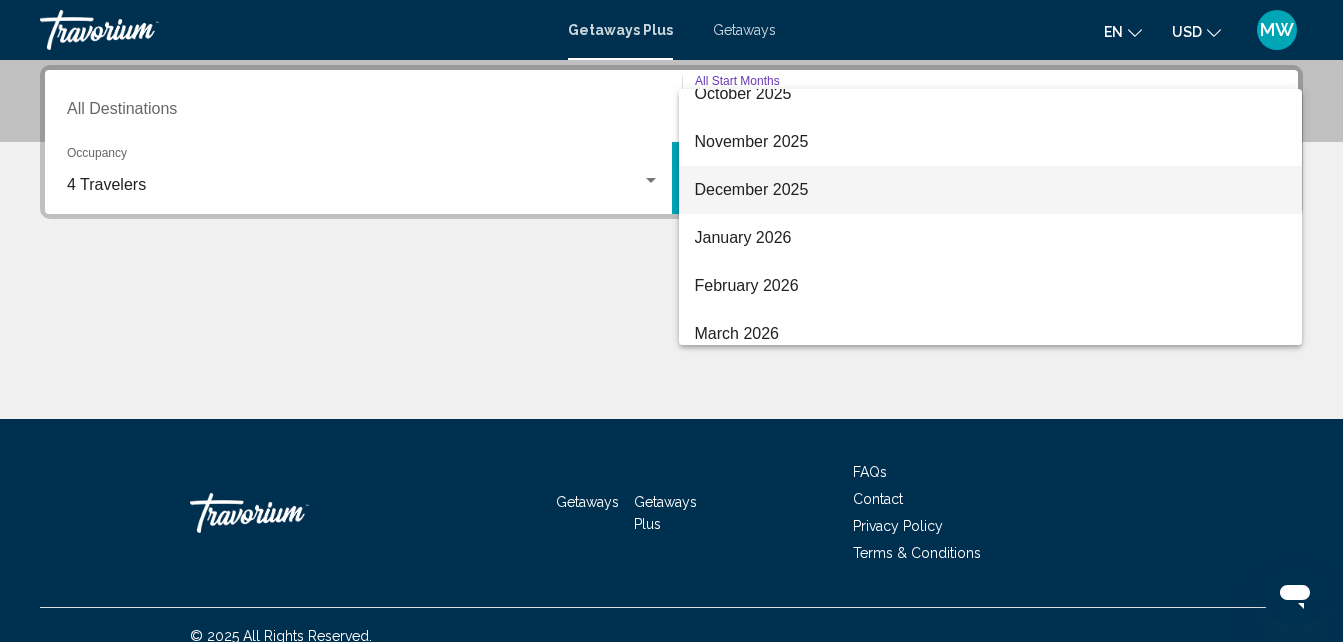 click on "December 2025" at bounding box center (991, 190) 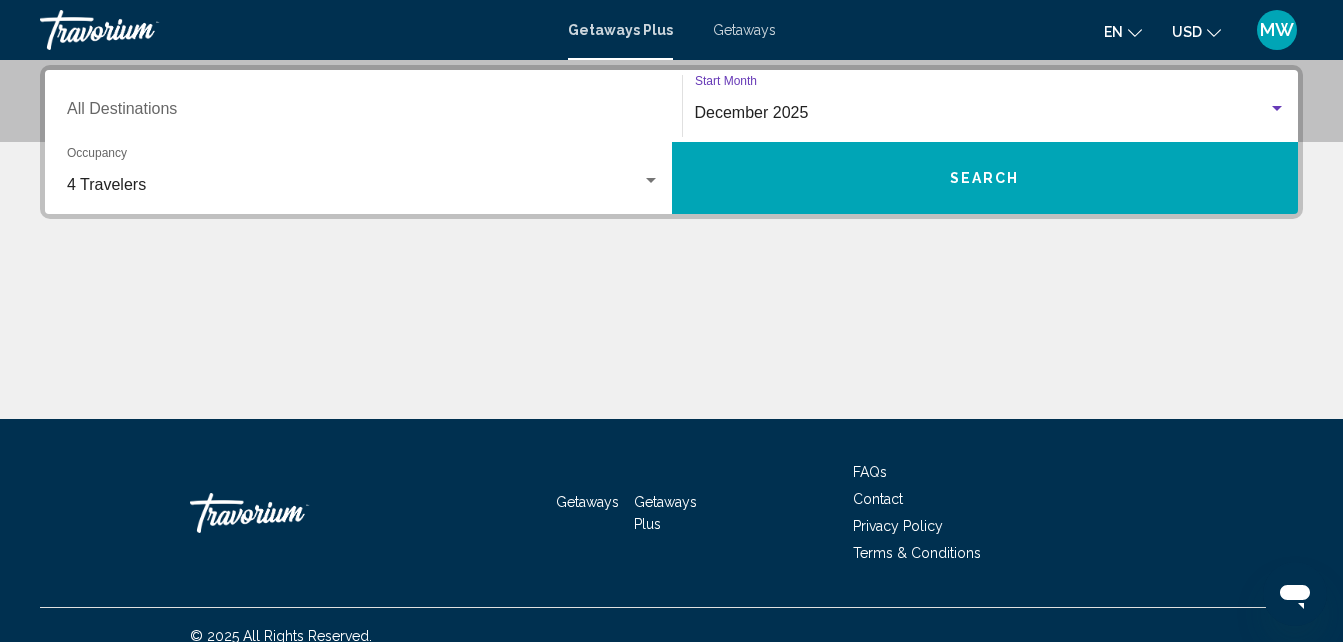 click on "Search" at bounding box center (985, 178) 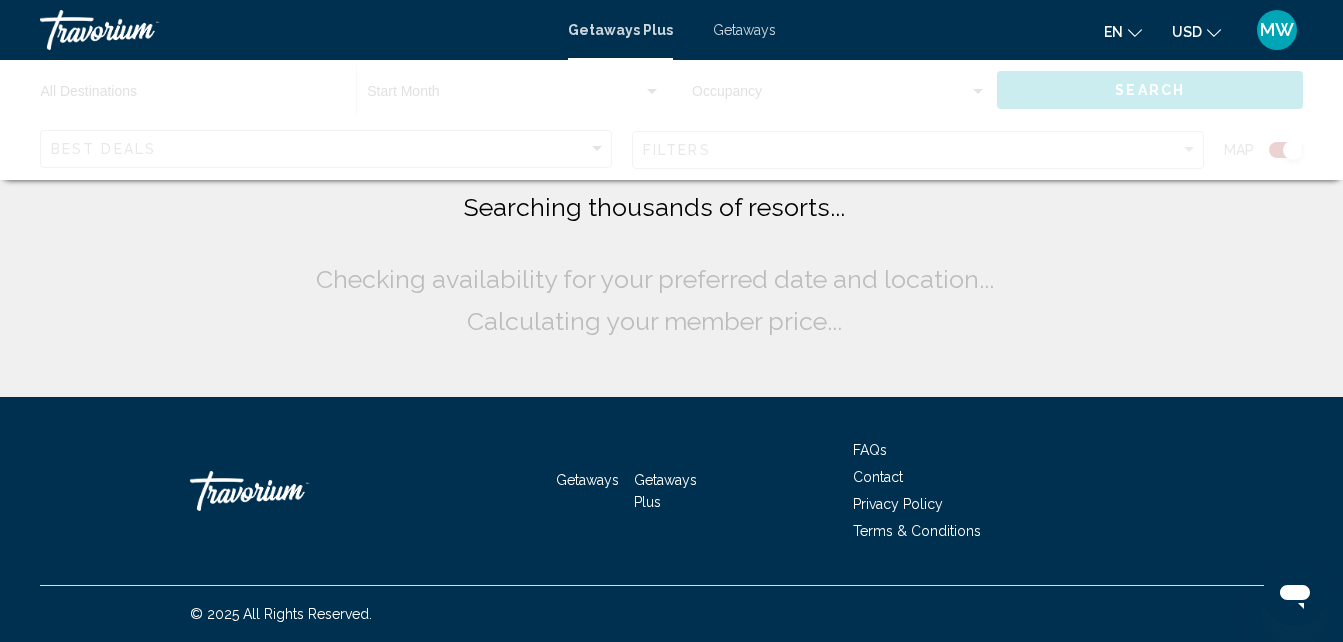 scroll, scrollTop: 0, scrollLeft: 0, axis: both 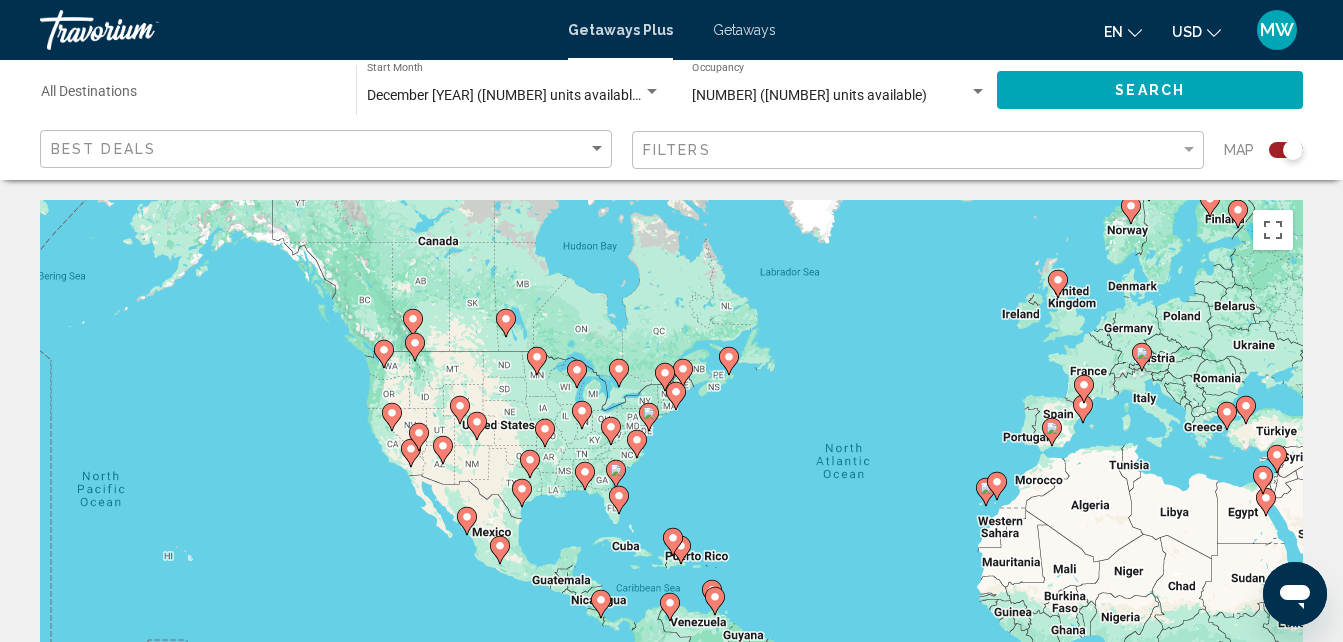 drag, startPoint x: 493, startPoint y: 428, endPoint x: 746, endPoint y: 417, distance: 253.23901 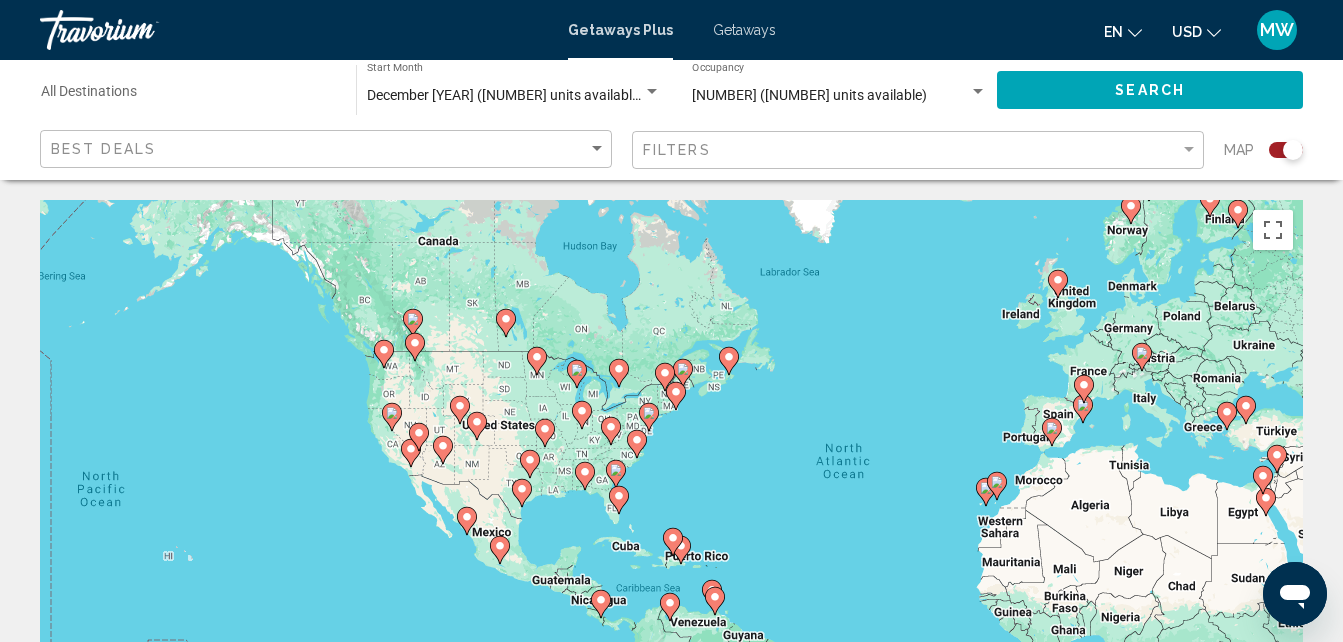 click on "To activate drag with keyboard, press Alt + Enter. Once in keyboard drag state, use the arrow keys to move the marker. To complete the drag, press the Enter key. To cancel, press Escape." at bounding box center (671, 500) 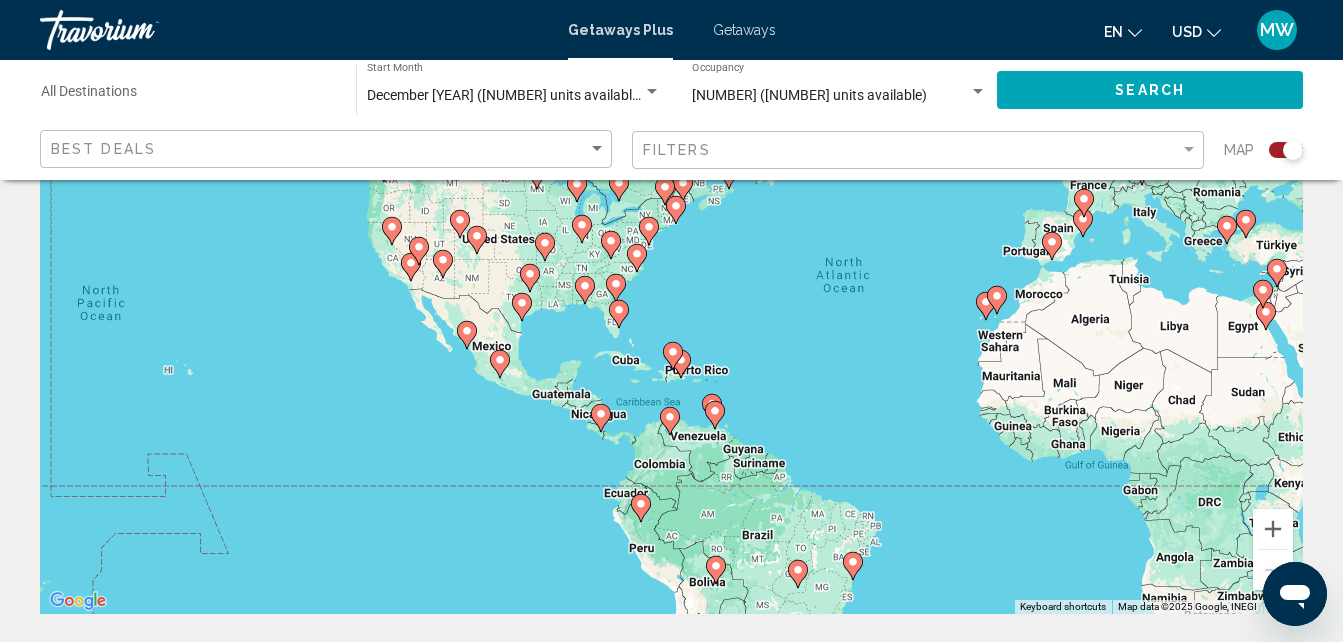 scroll, scrollTop: 160, scrollLeft: 0, axis: vertical 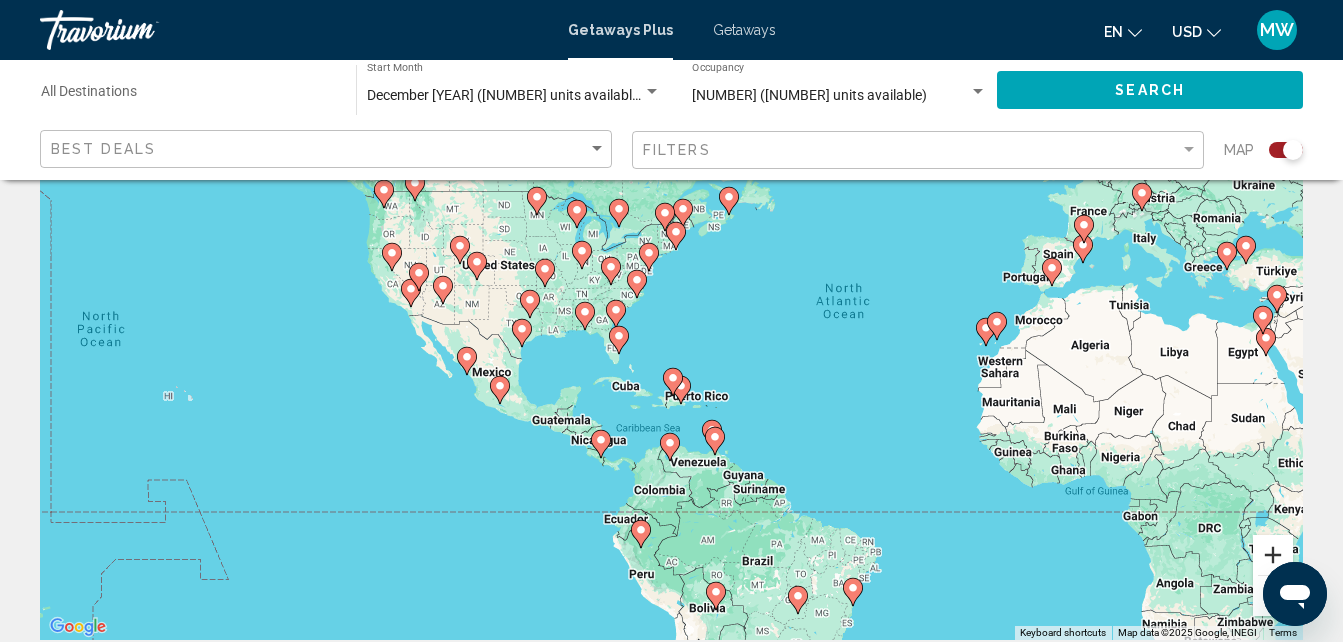 click at bounding box center [1273, 555] 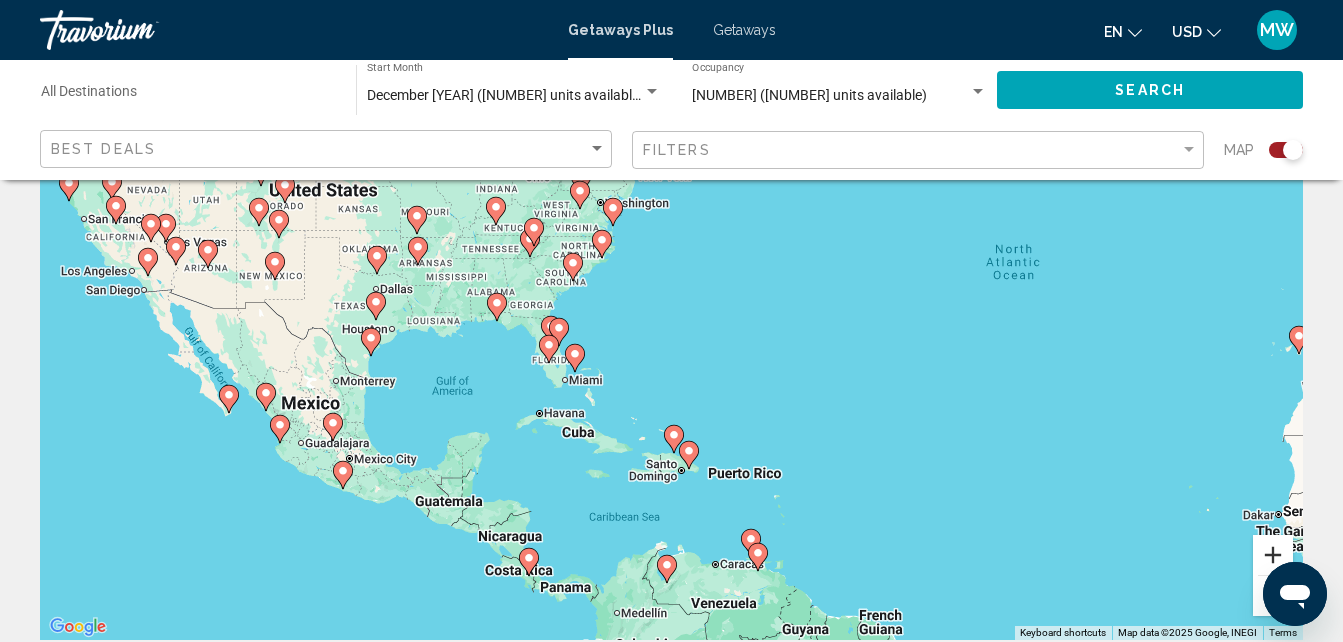 click at bounding box center (1273, 555) 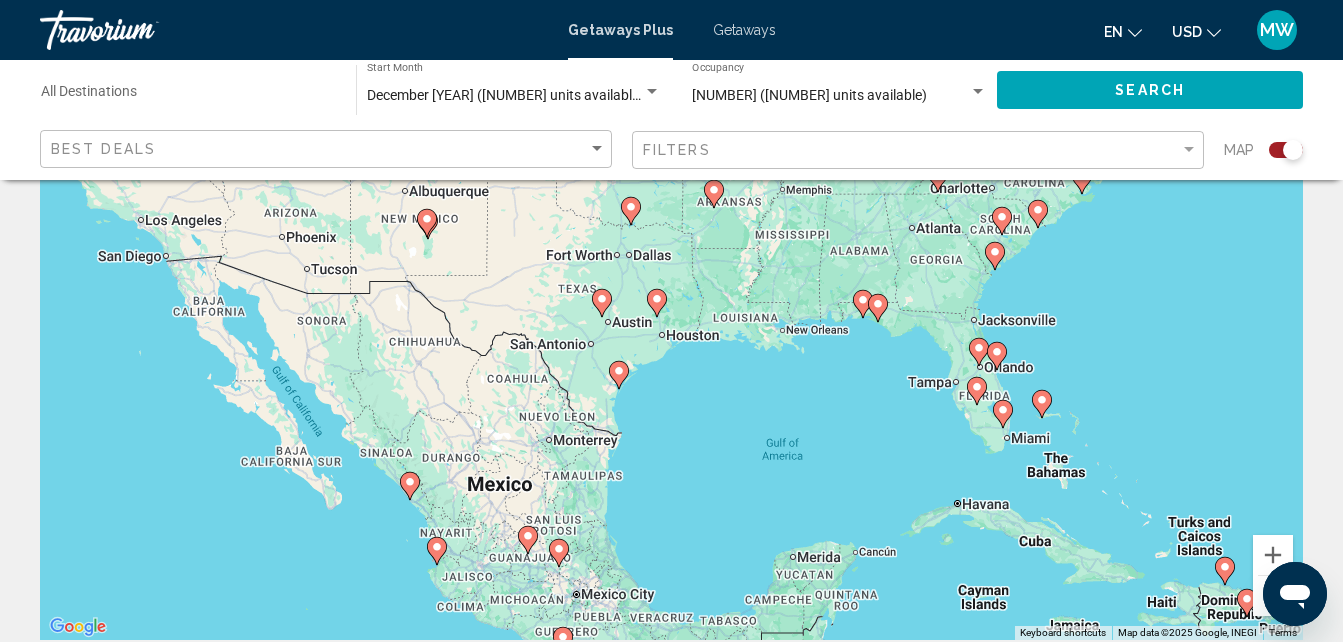drag, startPoint x: 534, startPoint y: 406, endPoint x: 1090, endPoint y: 423, distance: 556.2598 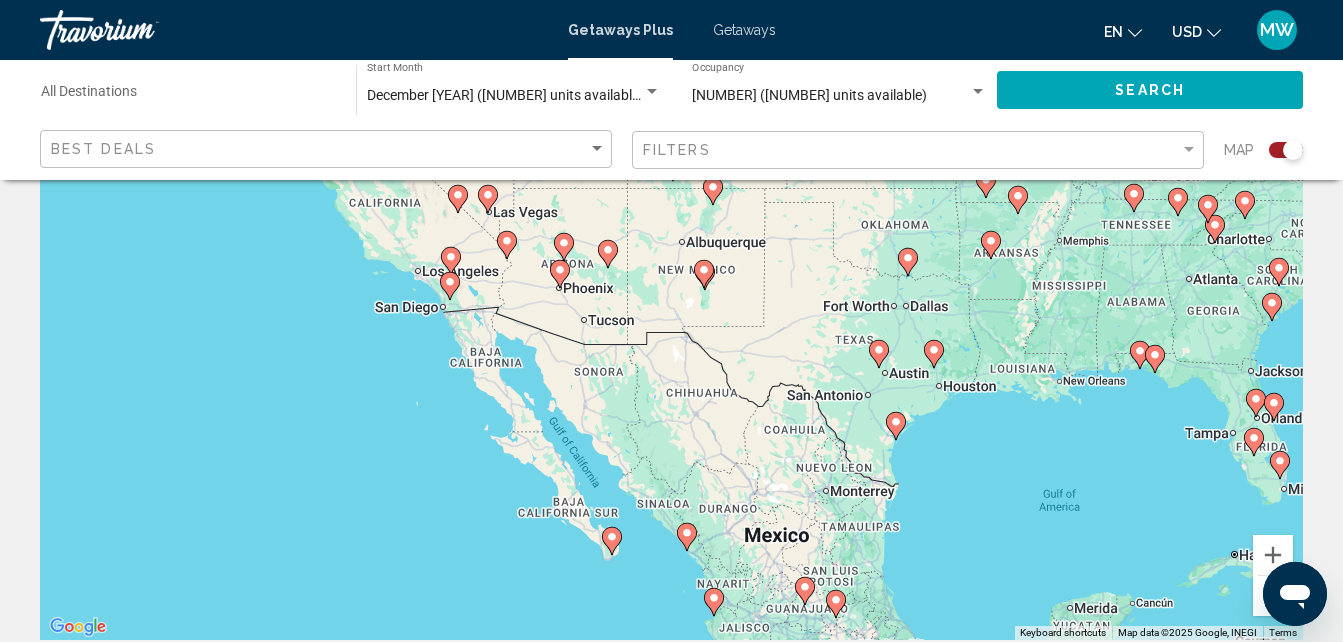 drag, startPoint x: 678, startPoint y: 462, endPoint x: 958, endPoint y: 513, distance: 284.60675 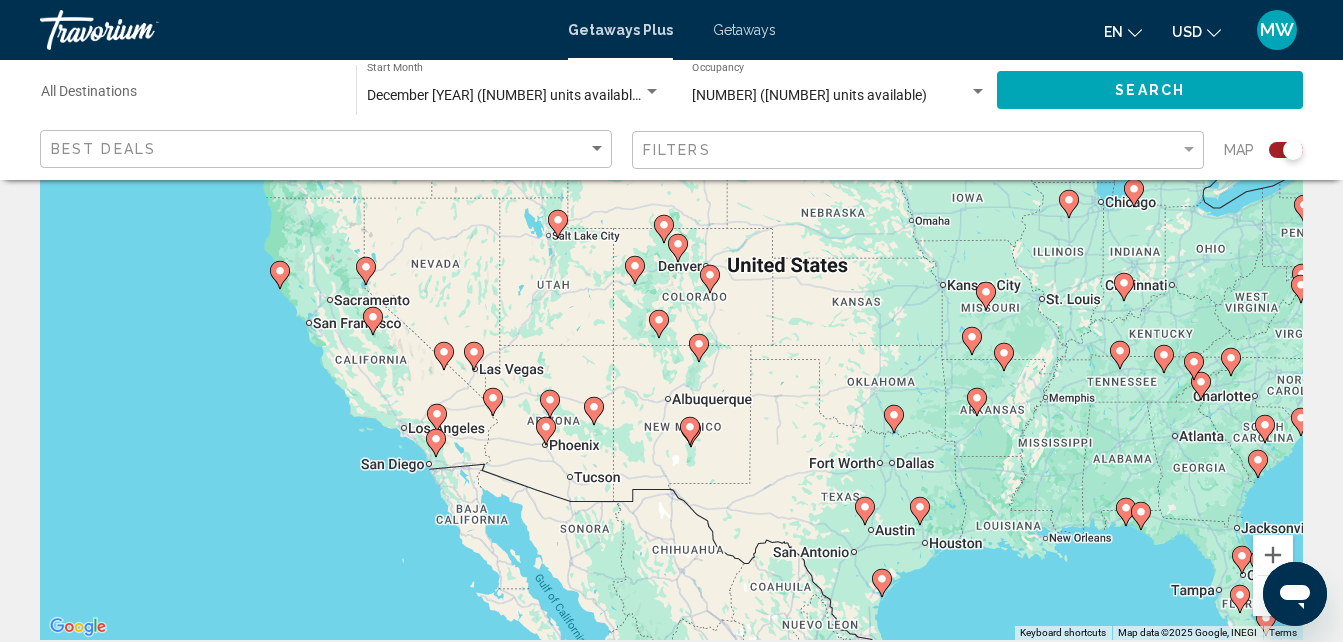 drag, startPoint x: 614, startPoint y: 420, endPoint x: 600, endPoint y: 580, distance: 160.61133 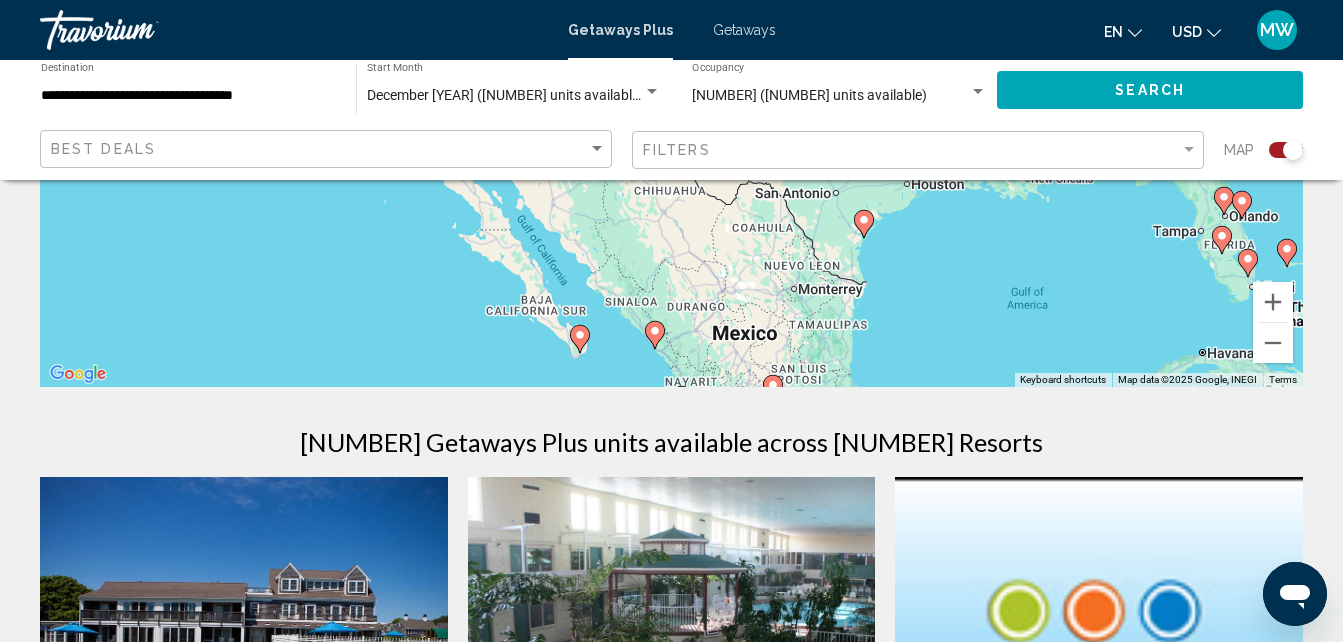scroll, scrollTop: 0, scrollLeft: 0, axis: both 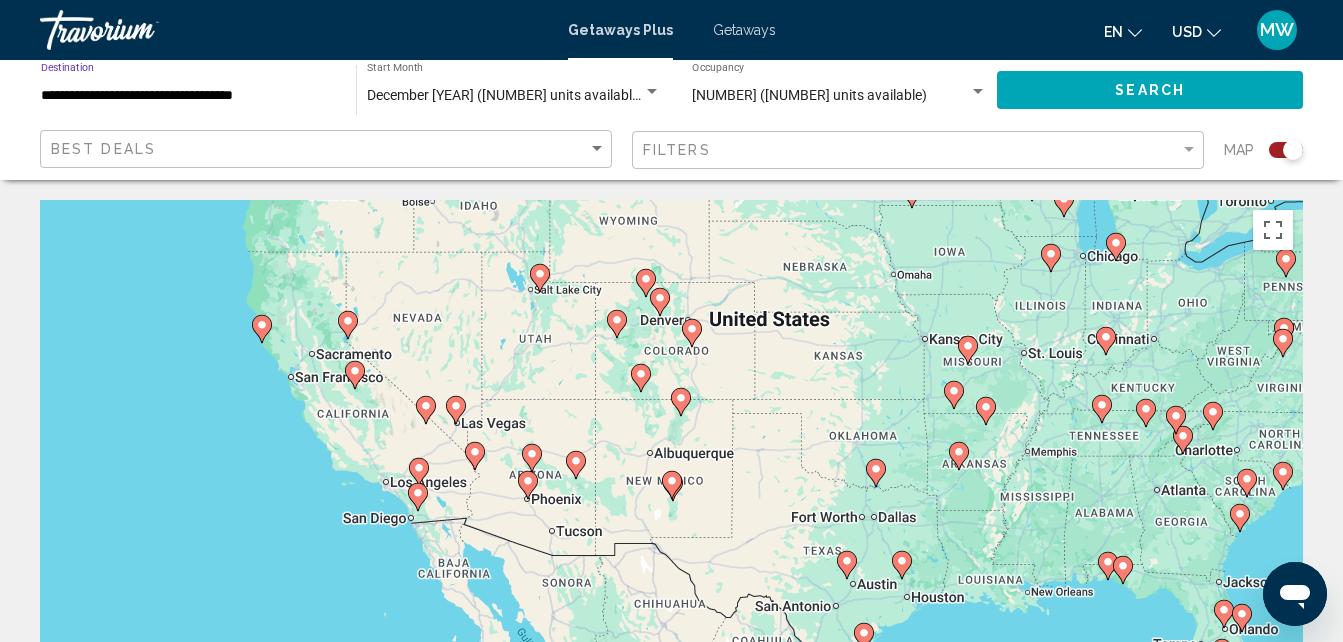click on "**********" at bounding box center [188, 96] 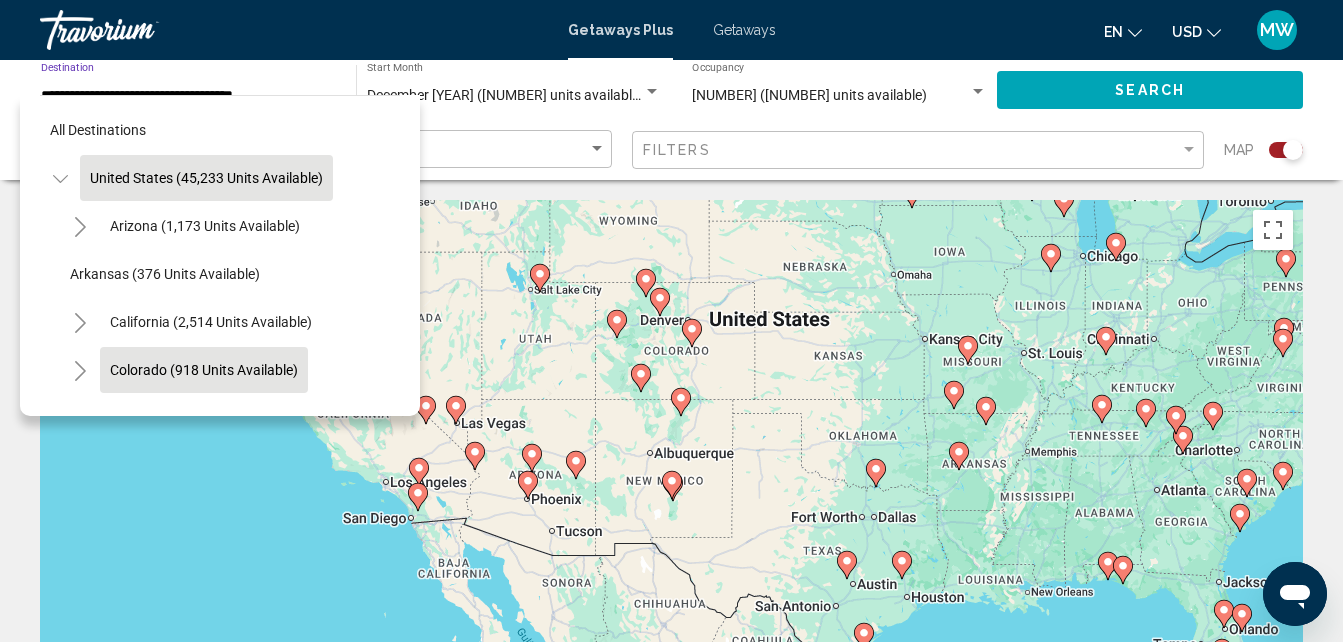 click on "Colorado (918 units available)" 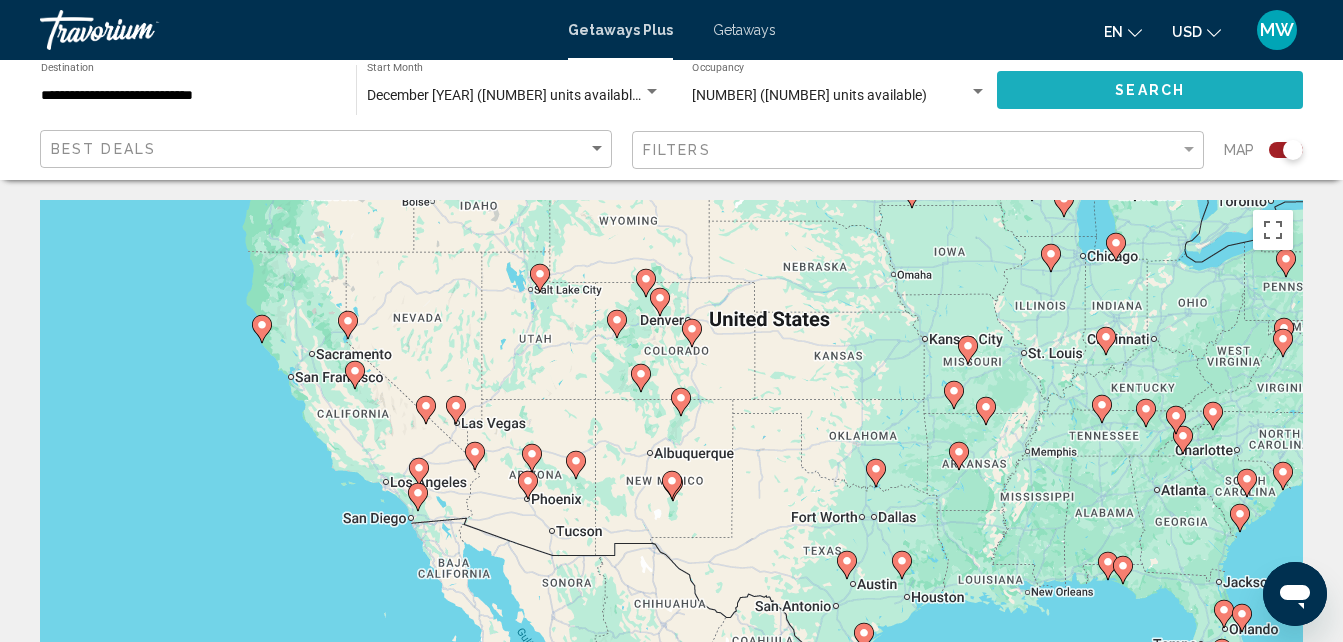 click on "Search" 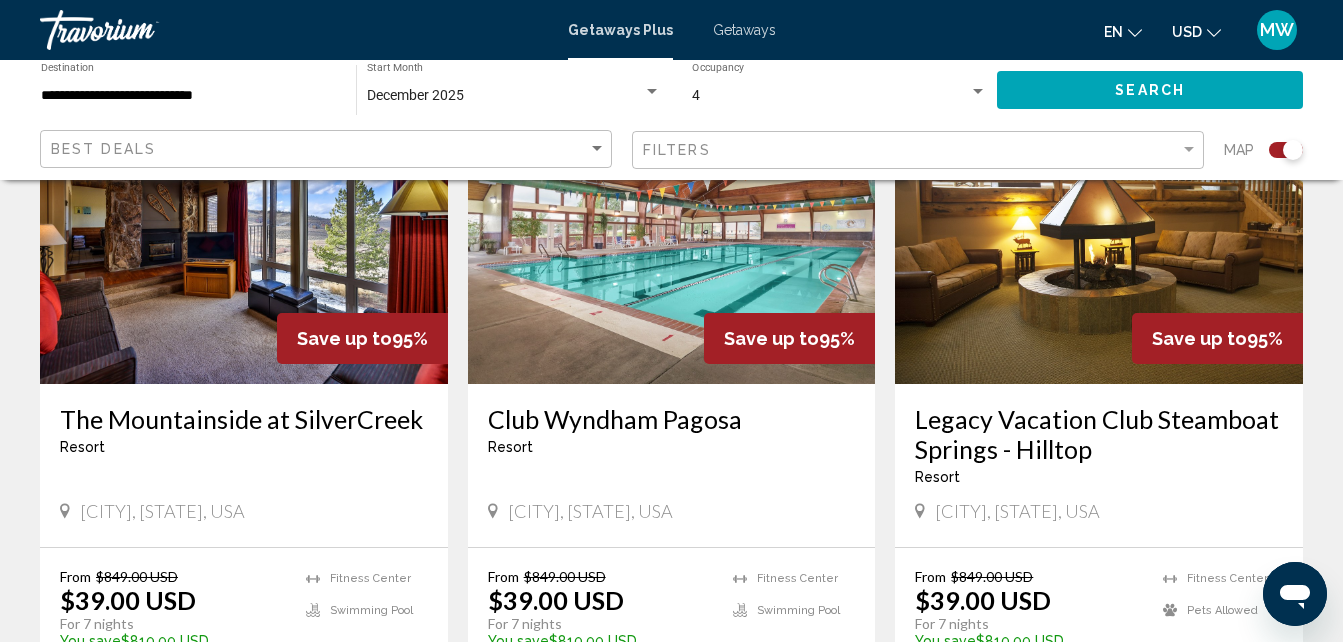 scroll, scrollTop: 814, scrollLeft: 0, axis: vertical 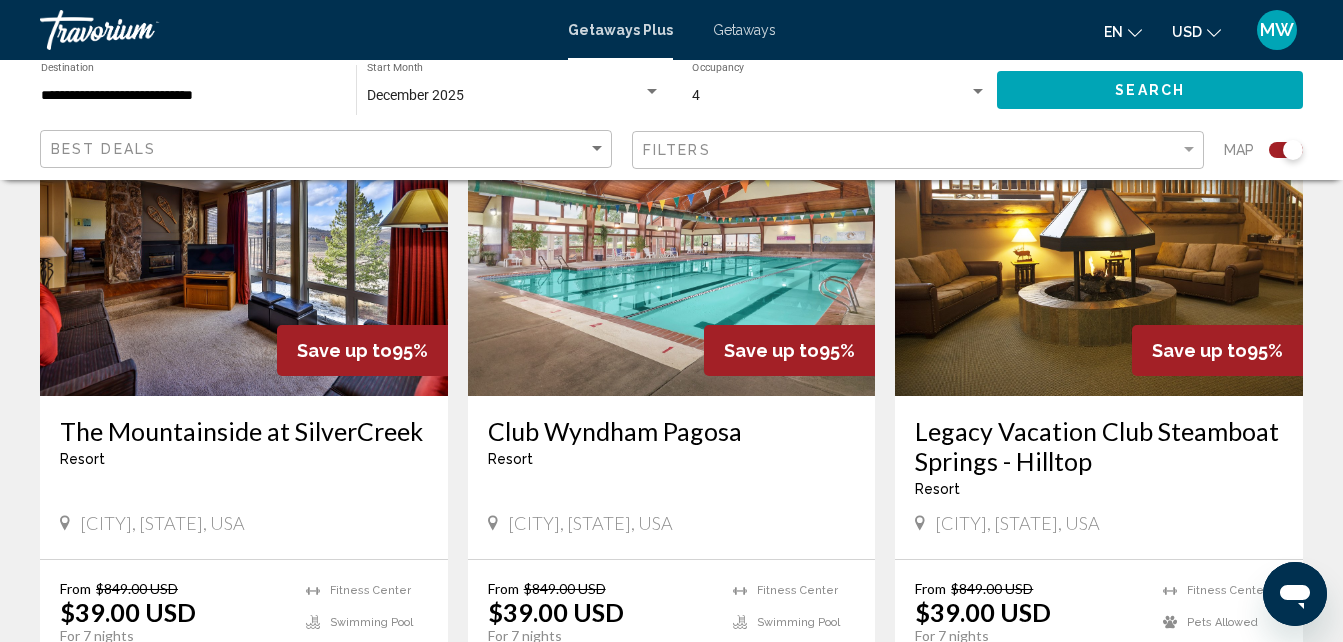 click at bounding box center (244, 236) 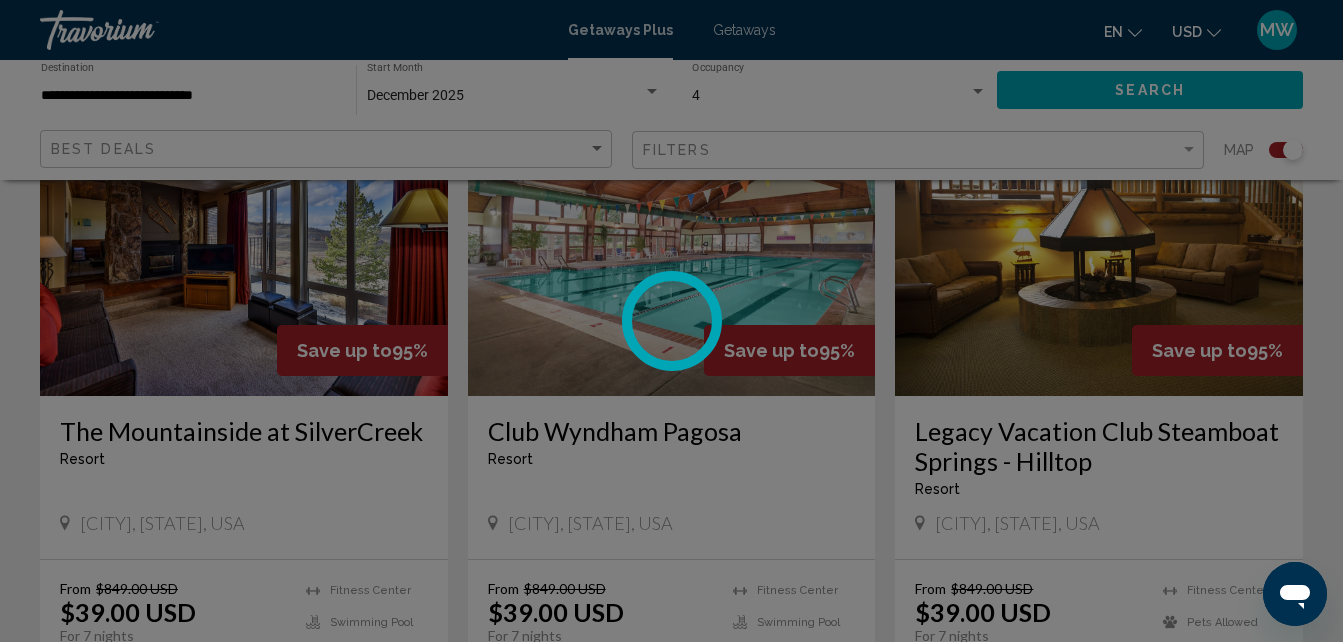 scroll, scrollTop: 214, scrollLeft: 0, axis: vertical 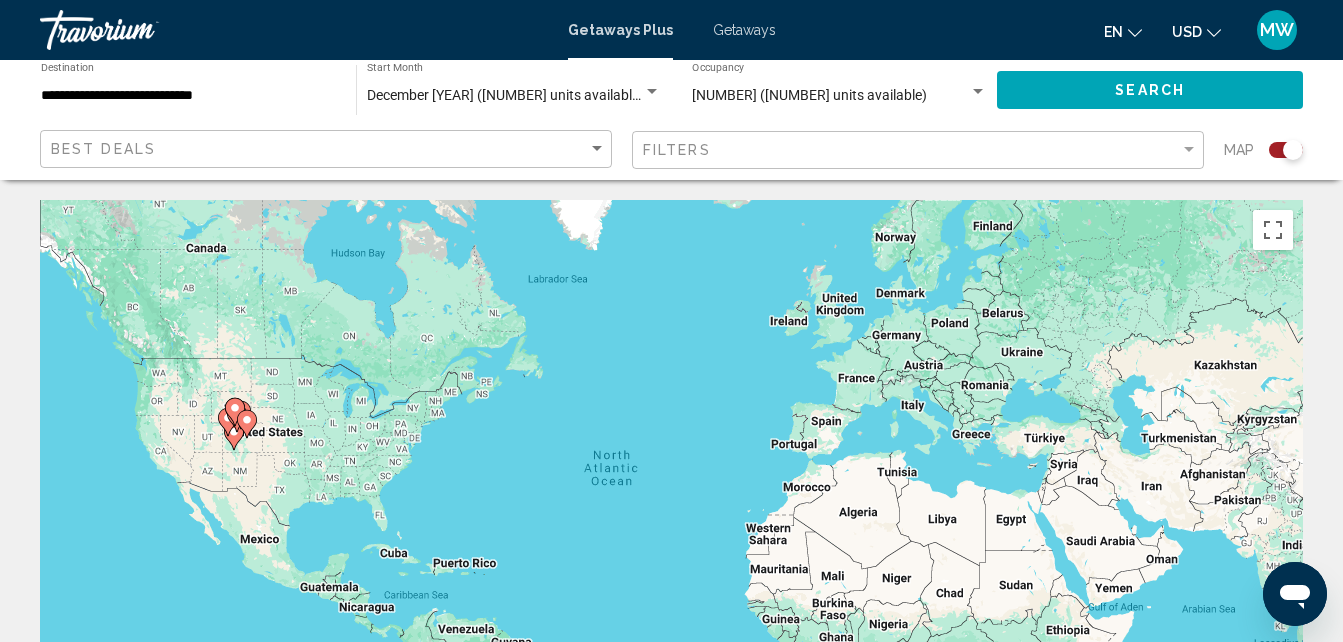 click on "**********" 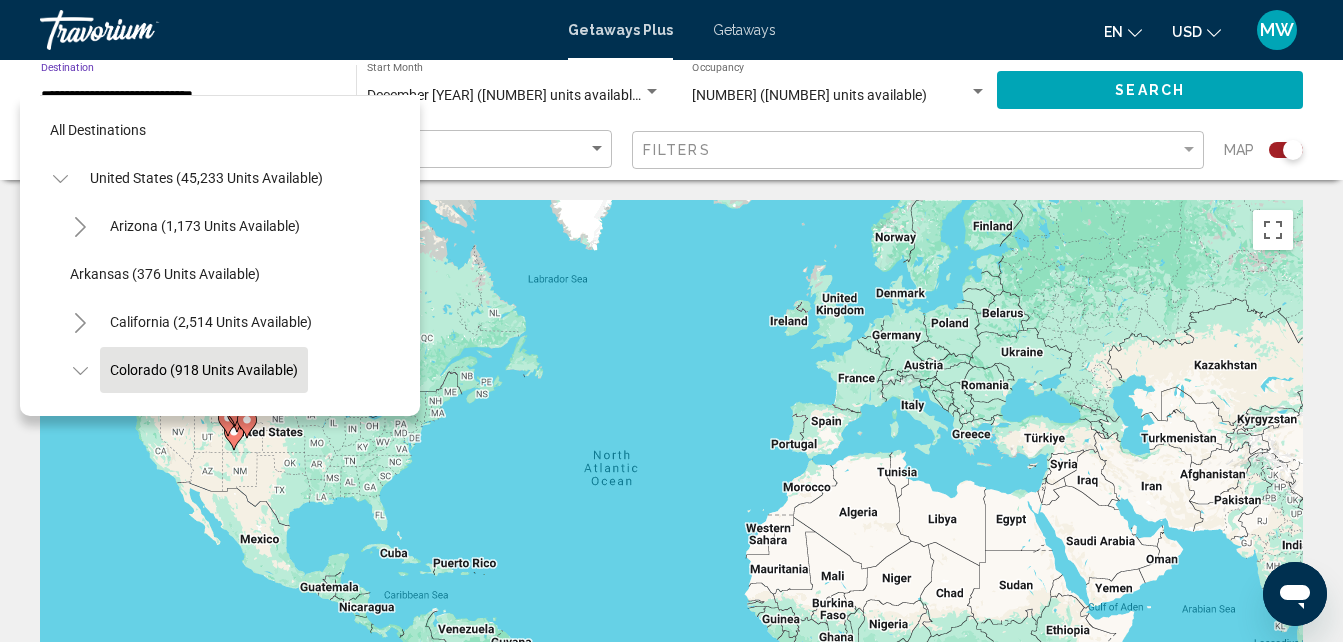scroll, scrollTop: 127, scrollLeft: 0, axis: vertical 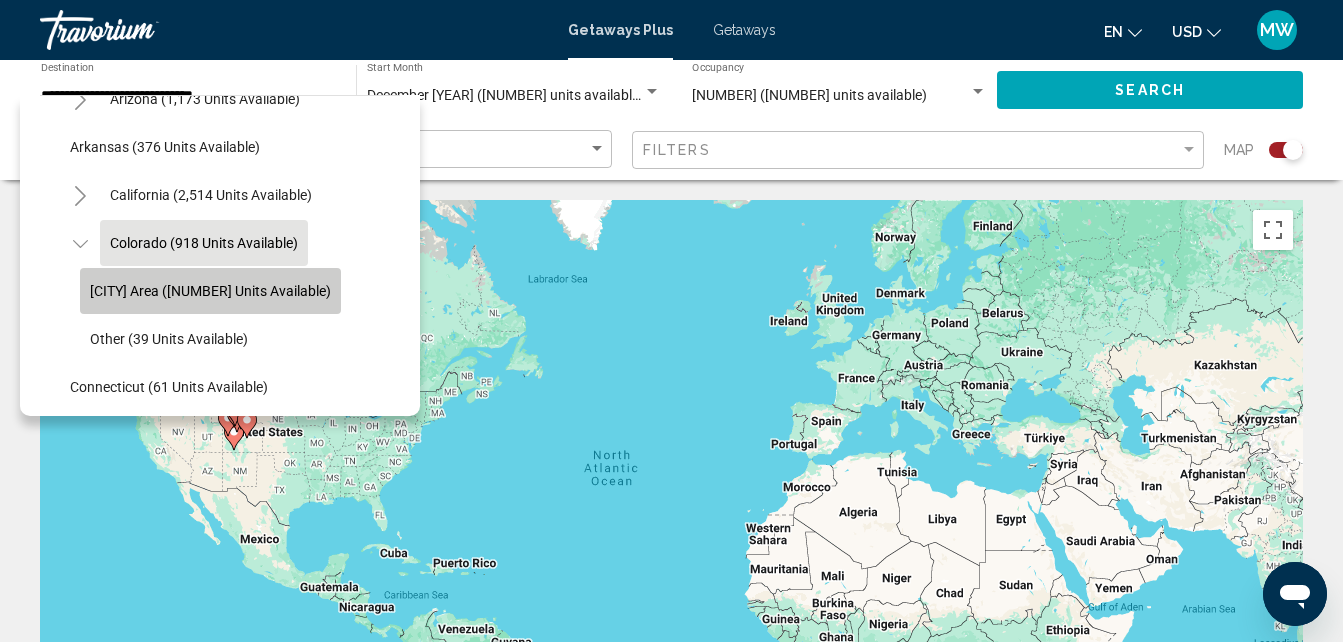 click on "[CITY] Area ([NUMBER] units available)" 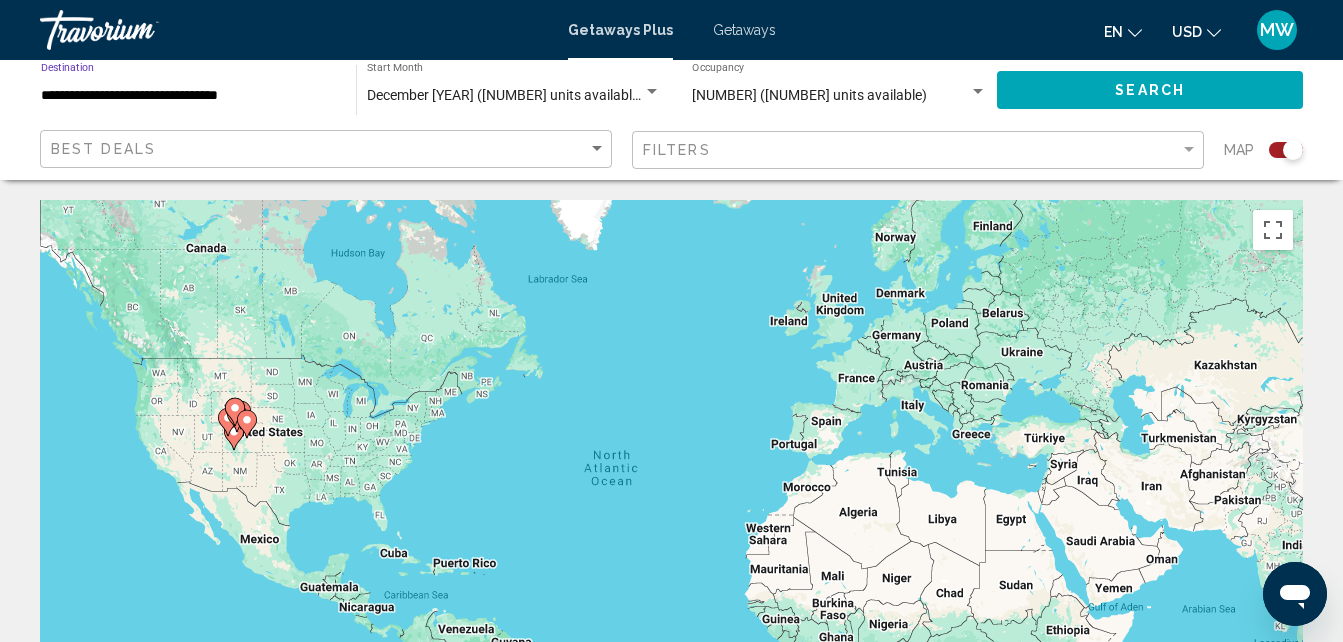 click on "Search" 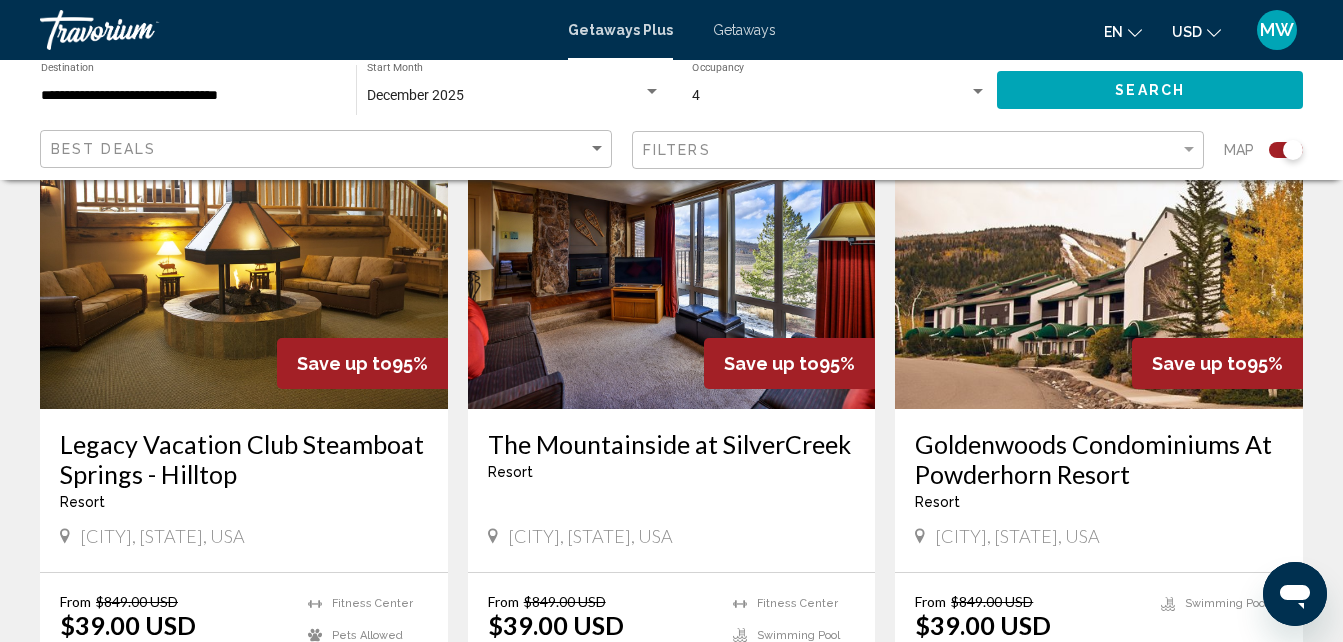 scroll, scrollTop: 792, scrollLeft: 0, axis: vertical 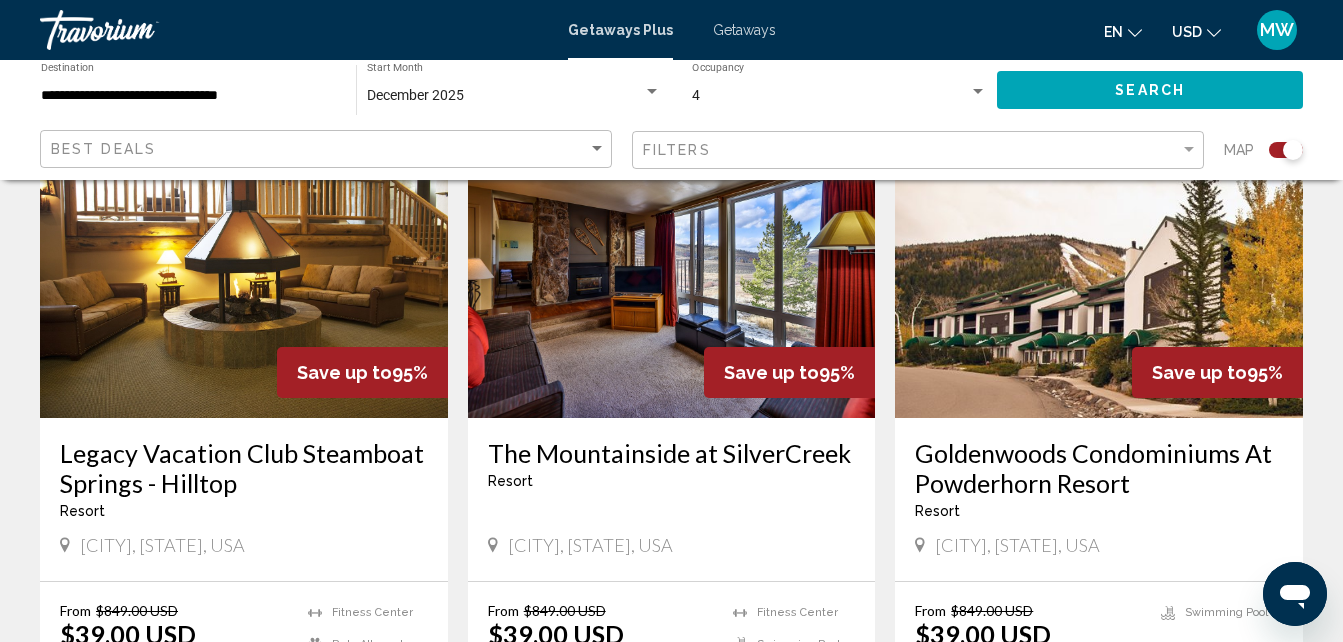 click on "**********" at bounding box center (188, 96) 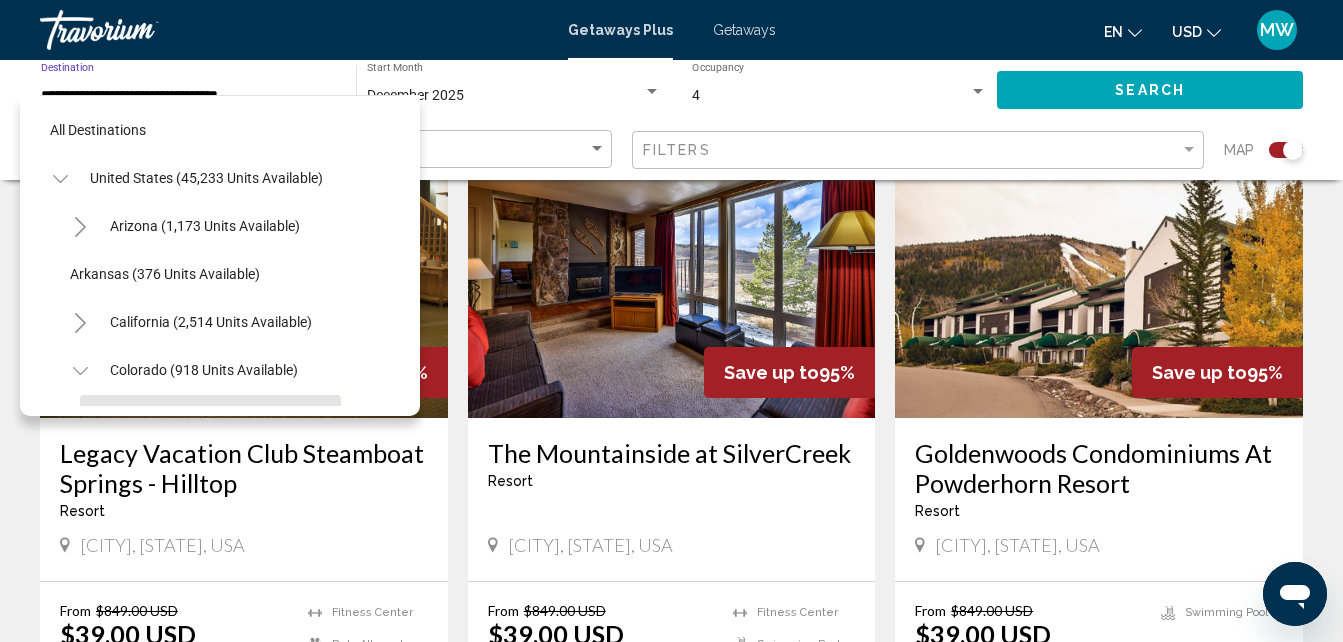 scroll, scrollTop: 175, scrollLeft: 0, axis: vertical 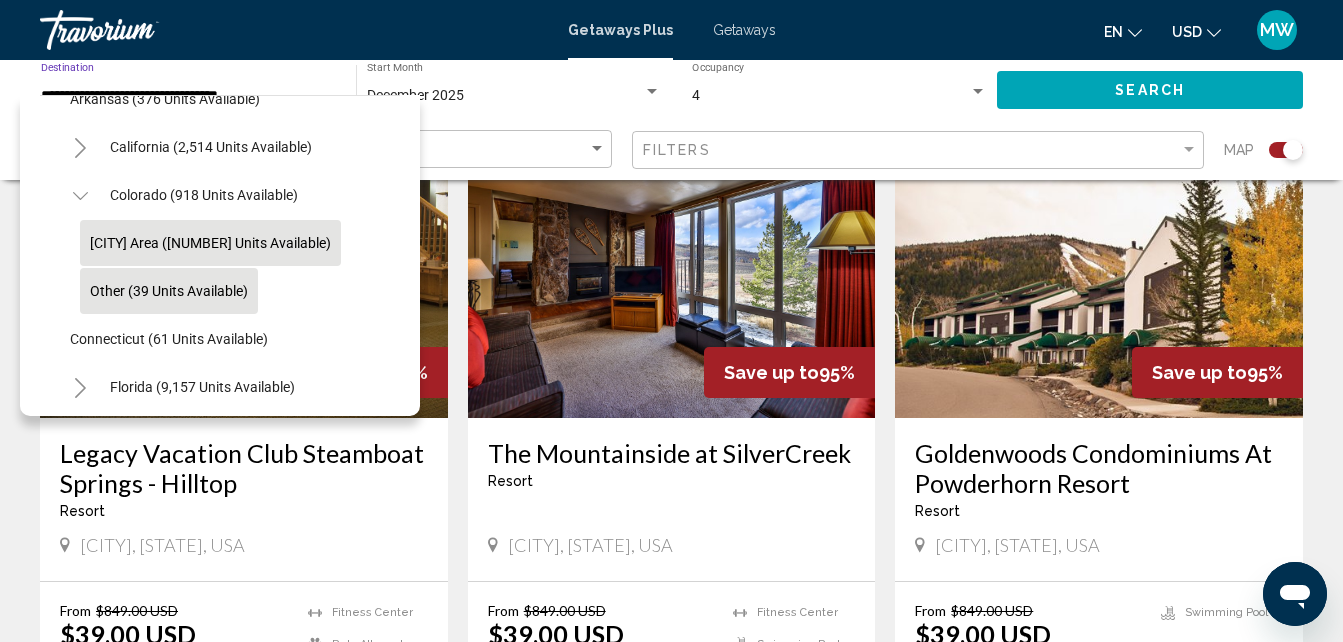 click on "Other (39 units available)" 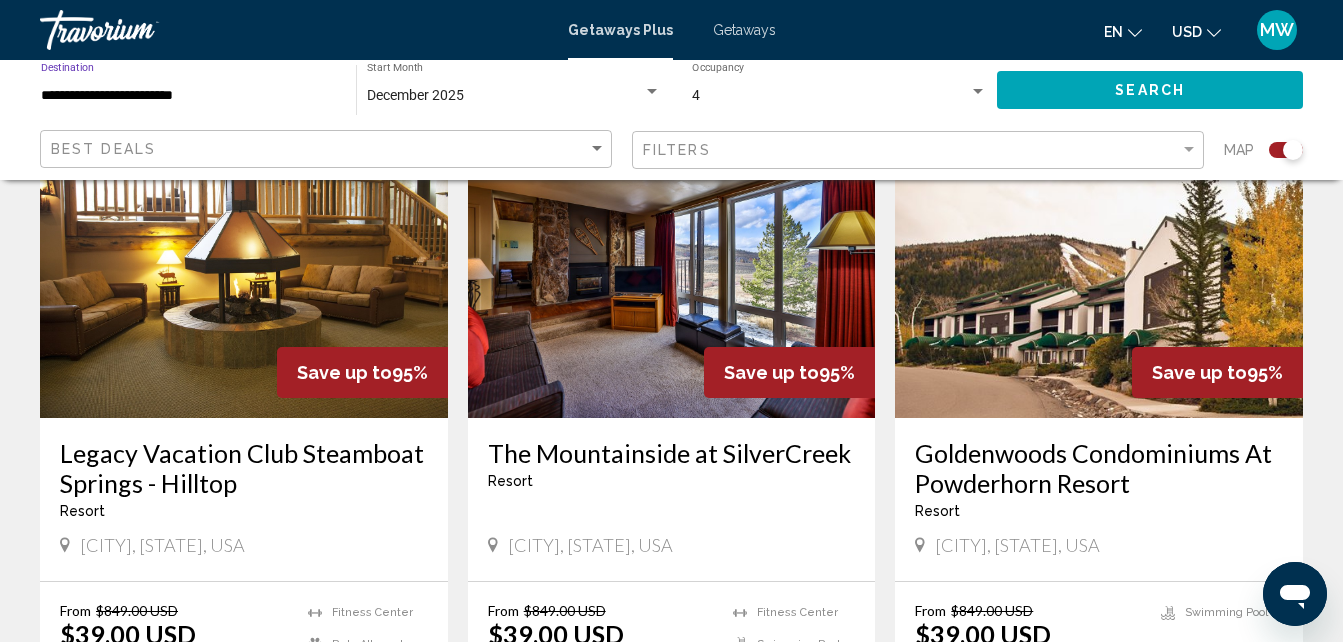 click on "Search" 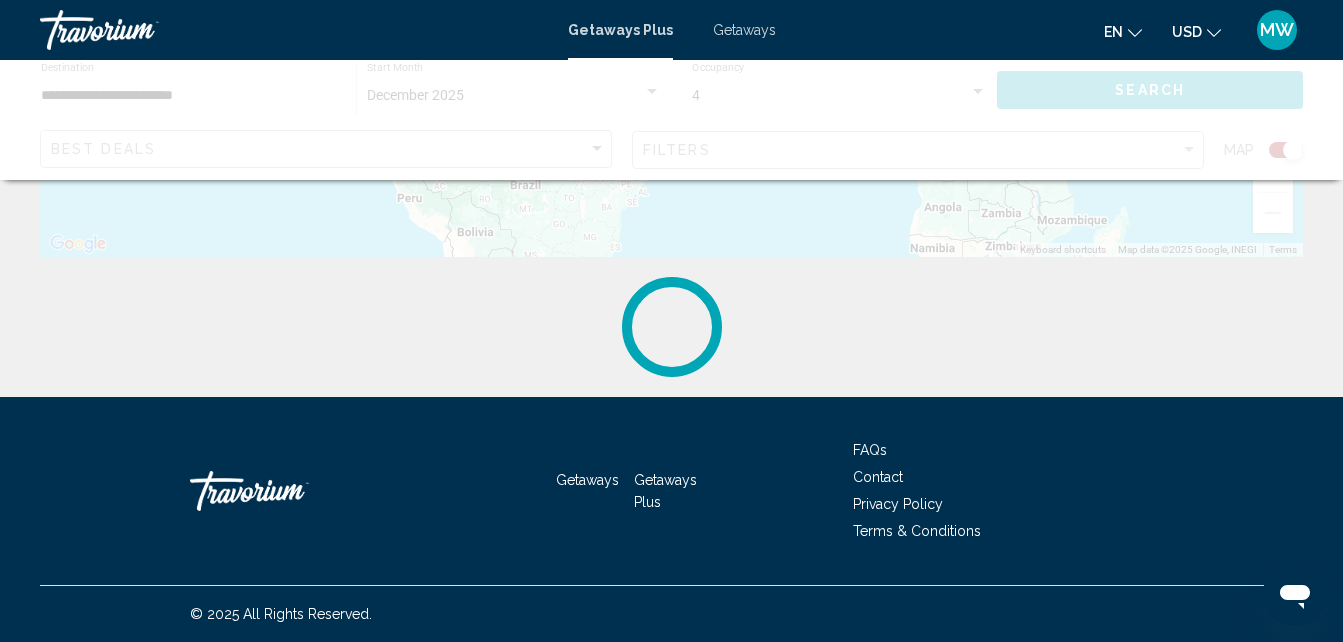 scroll, scrollTop: 0, scrollLeft: 0, axis: both 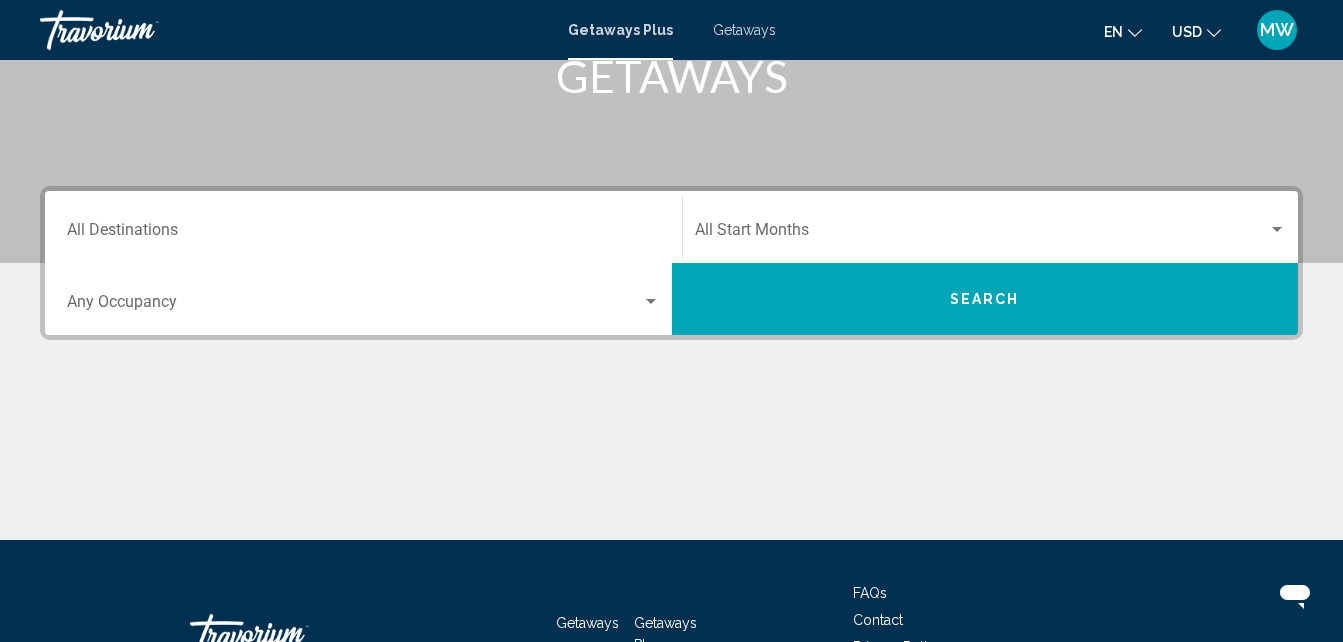 click on "Occupancy Any Occupancy" at bounding box center (363, 299) 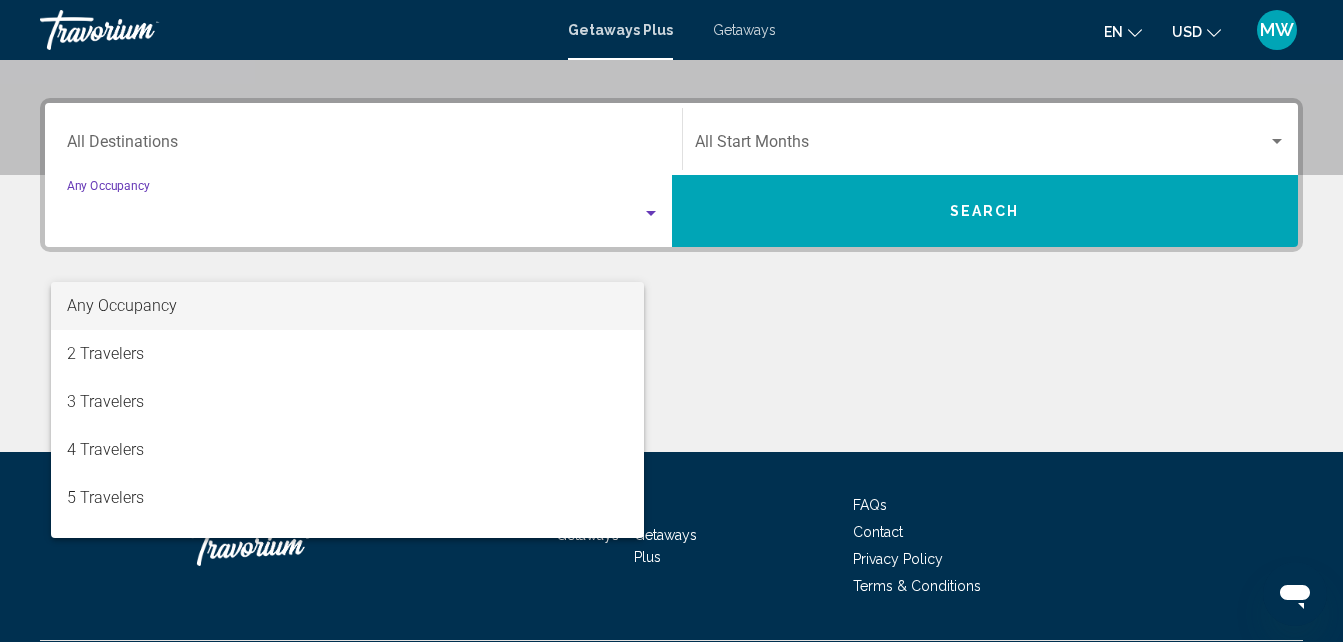 scroll, scrollTop: 458, scrollLeft: 0, axis: vertical 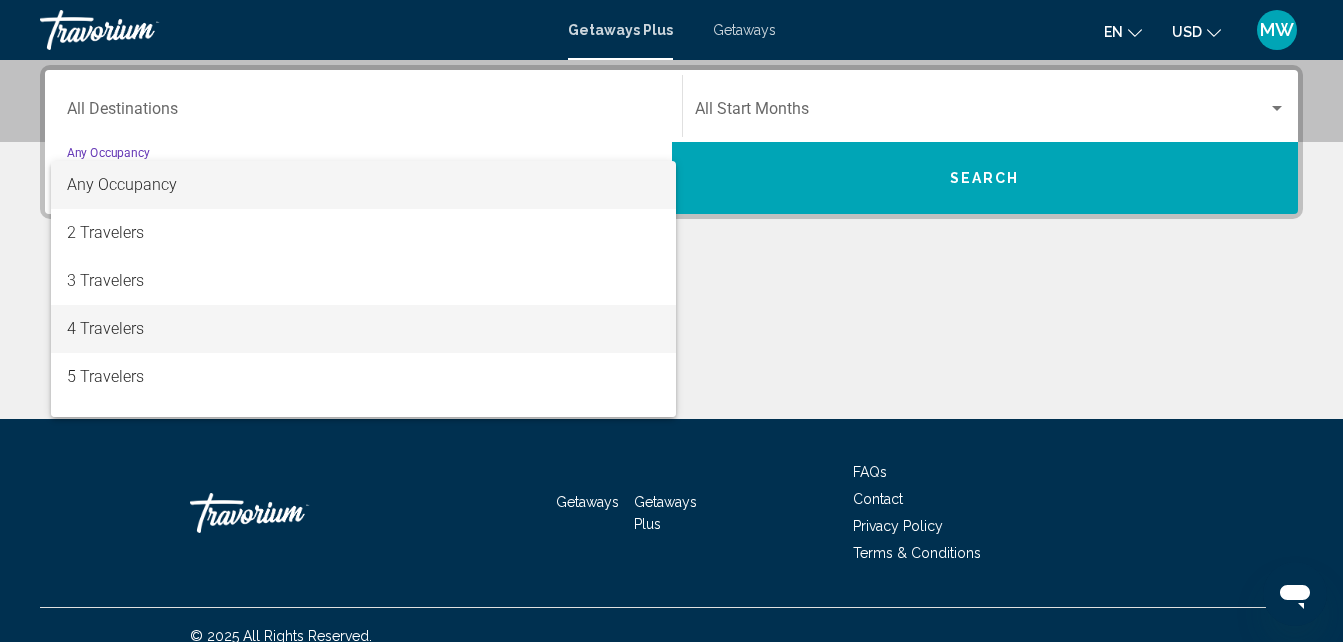 click on "4 Travelers" at bounding box center [363, 329] 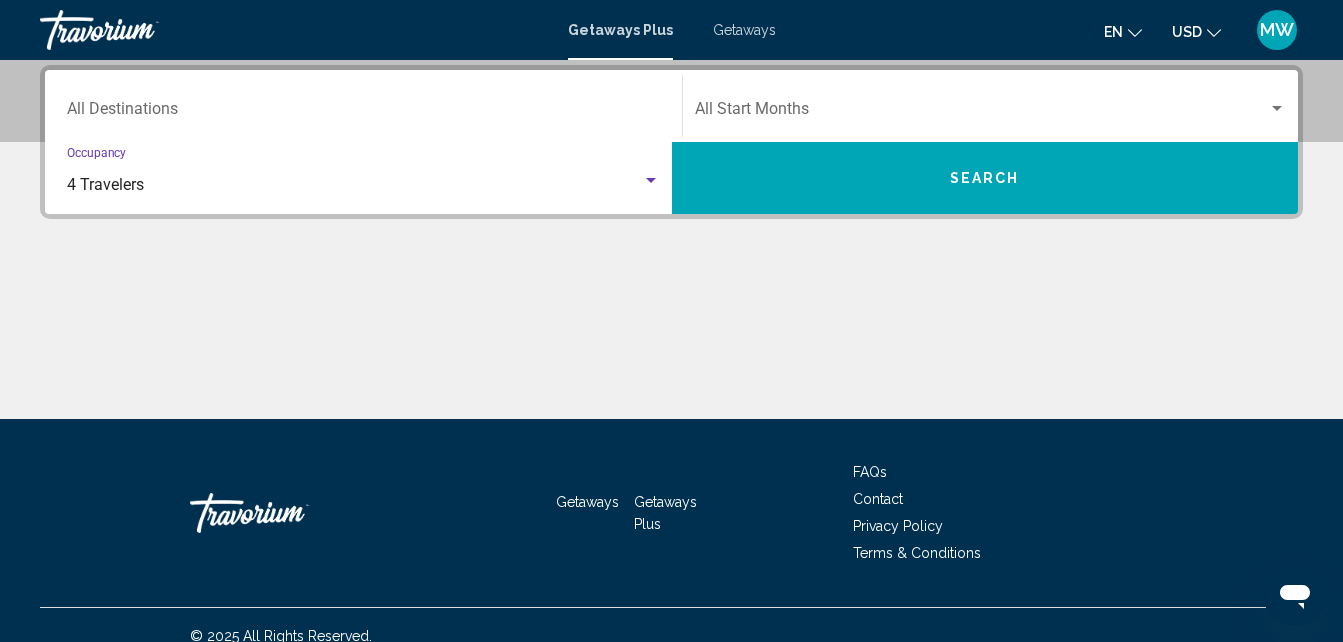 click at bounding box center [982, 113] 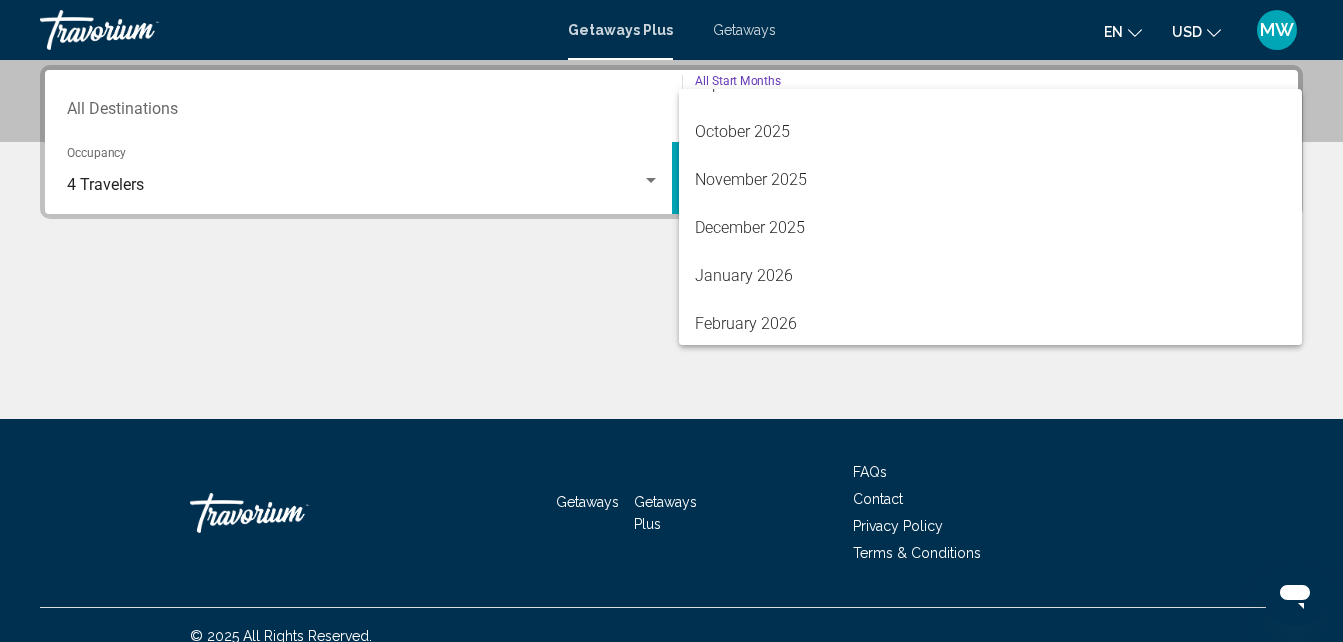 scroll, scrollTop: 128, scrollLeft: 0, axis: vertical 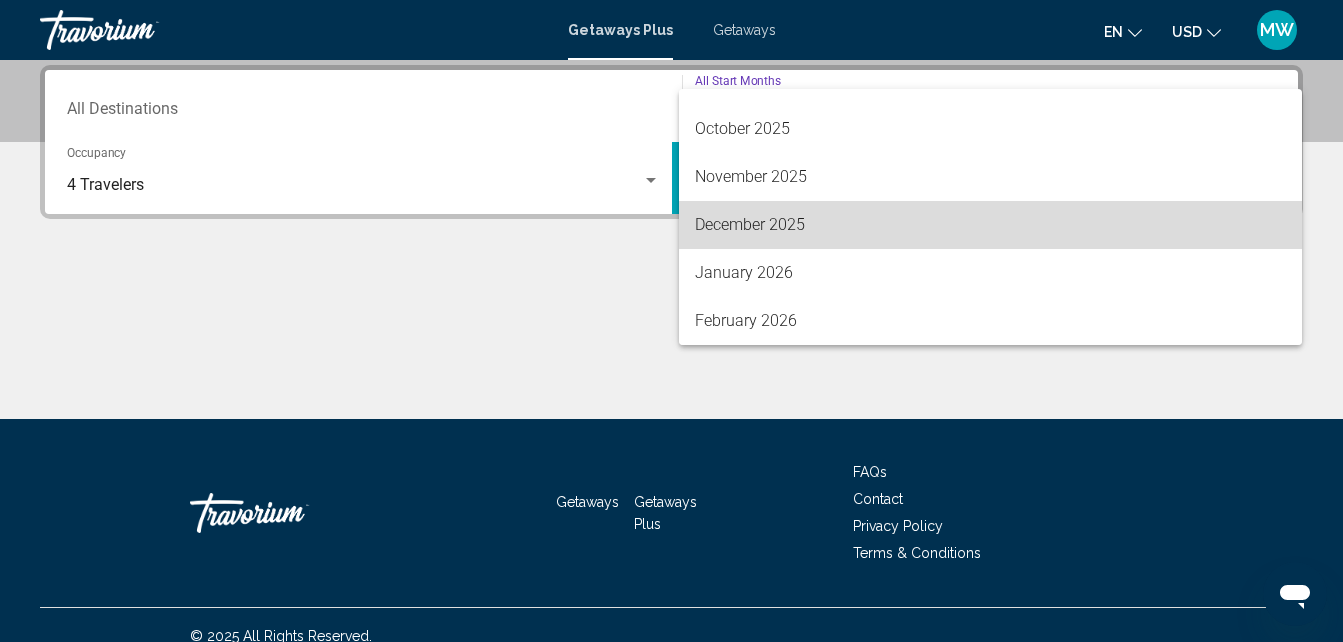 click on "December 2025" at bounding box center [991, 225] 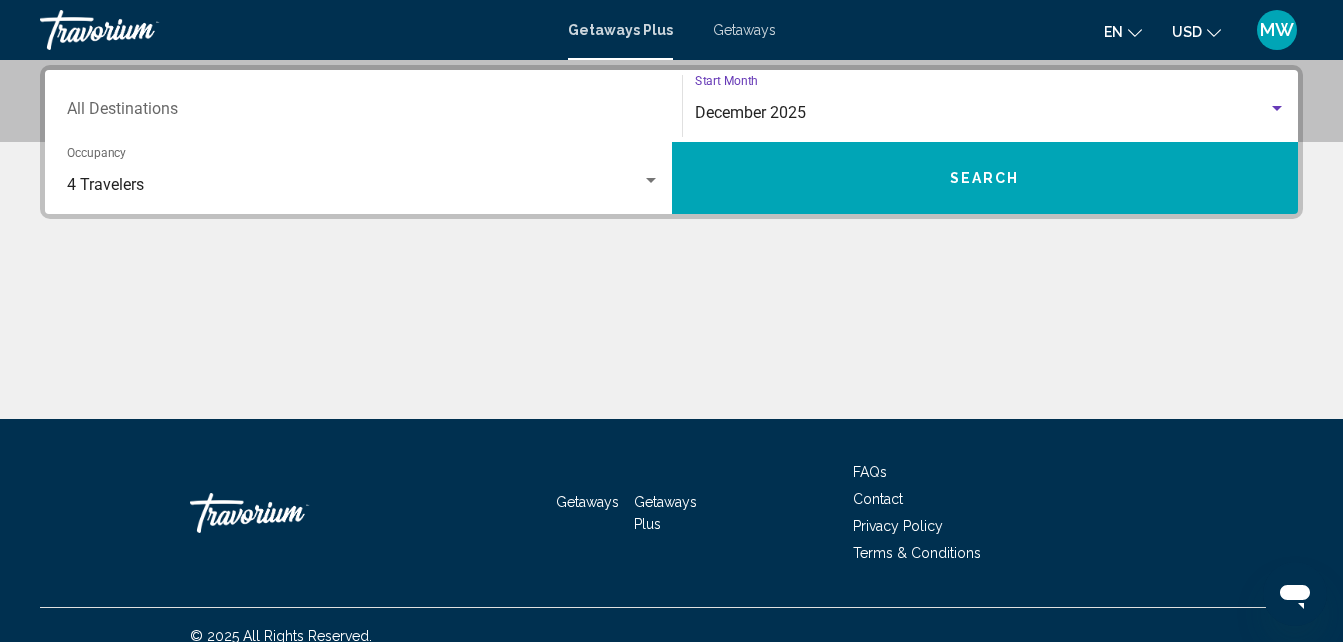 click on "Search" at bounding box center [985, 178] 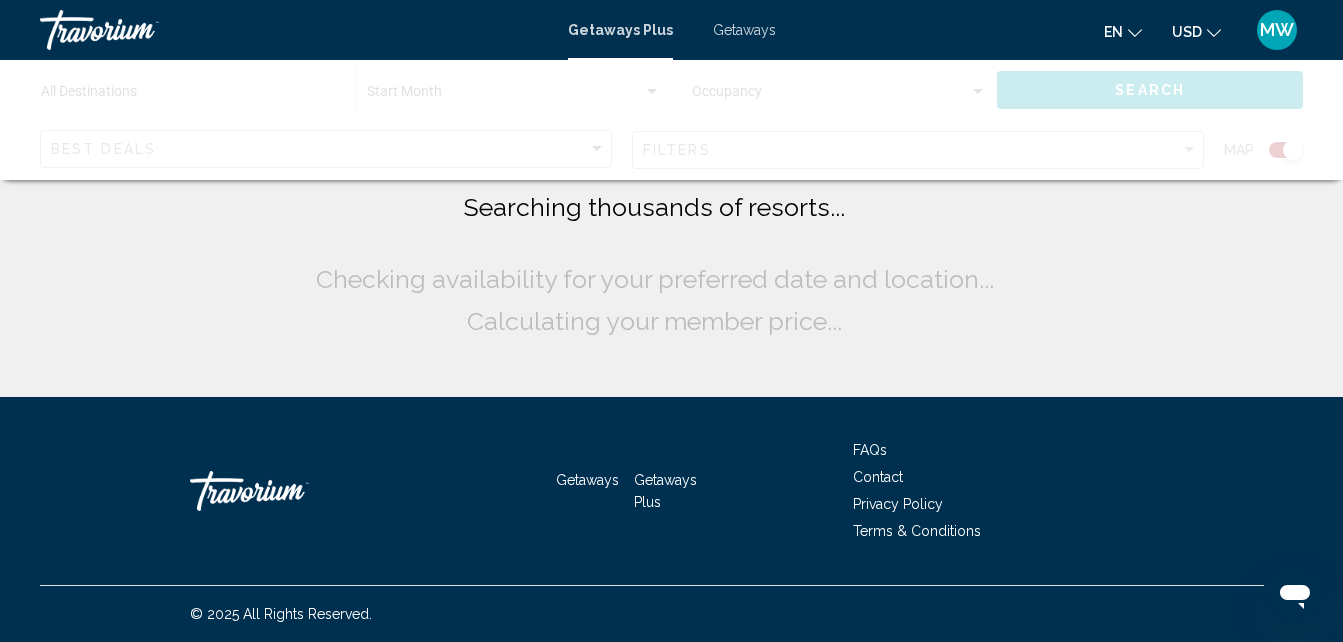 scroll, scrollTop: 0, scrollLeft: 0, axis: both 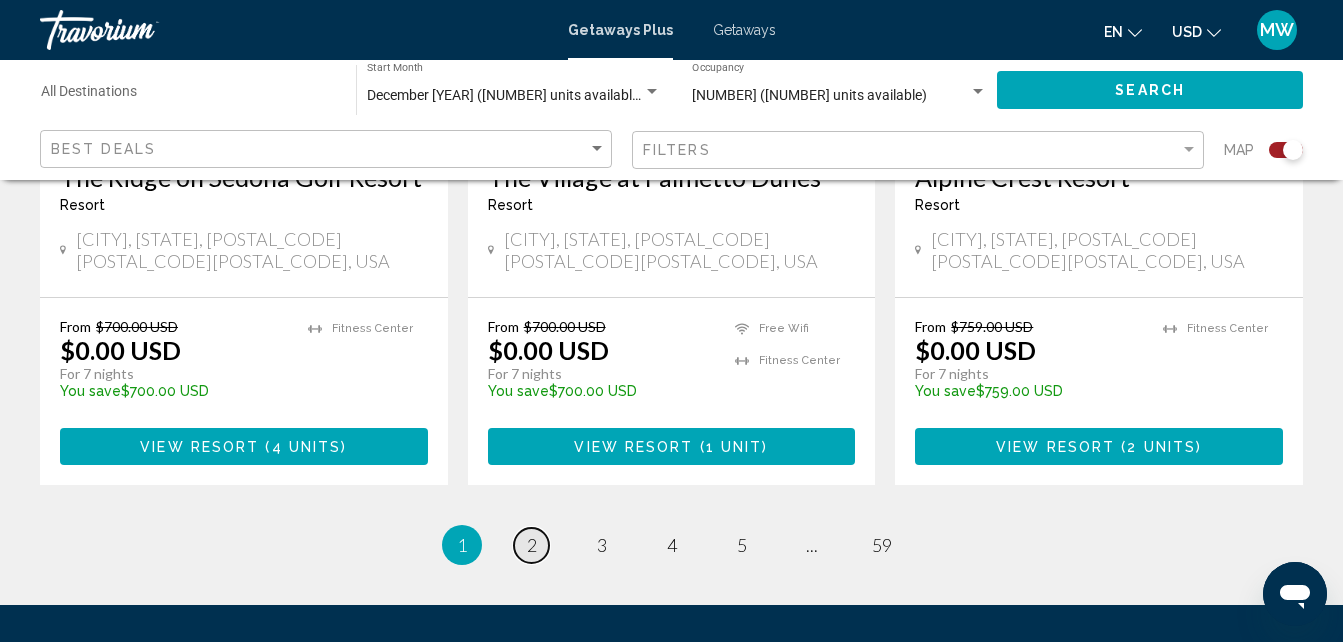 click on "2" at bounding box center (532, 545) 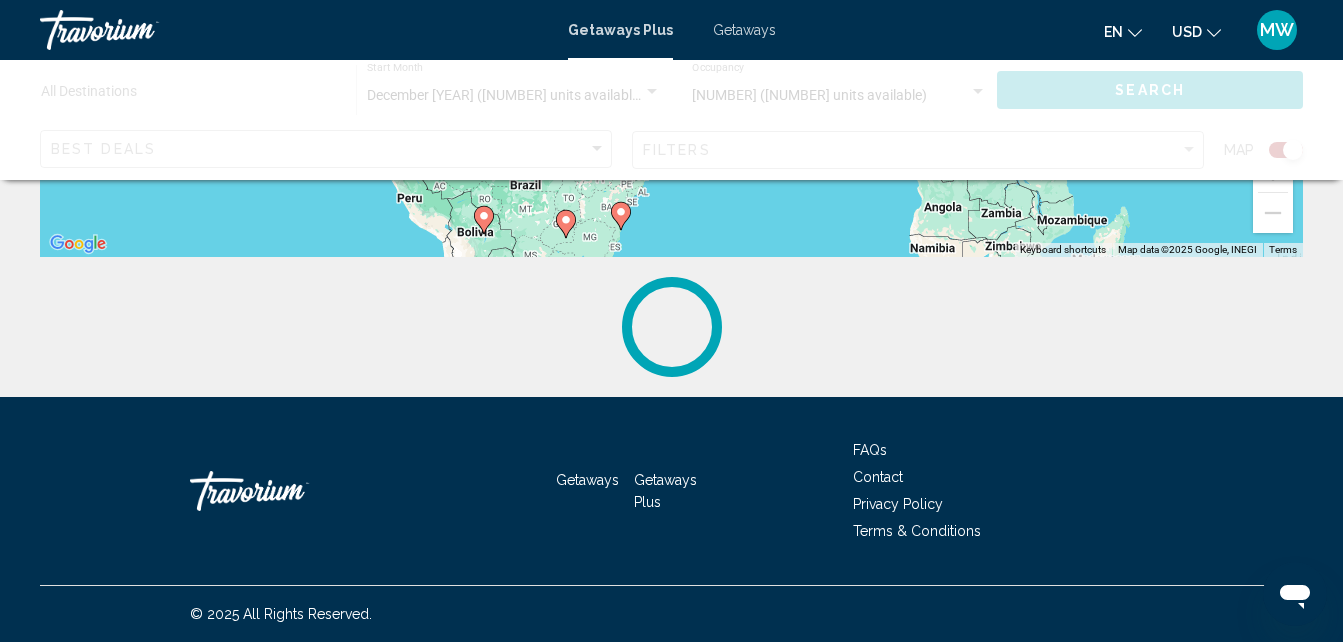 scroll, scrollTop: 0, scrollLeft: 0, axis: both 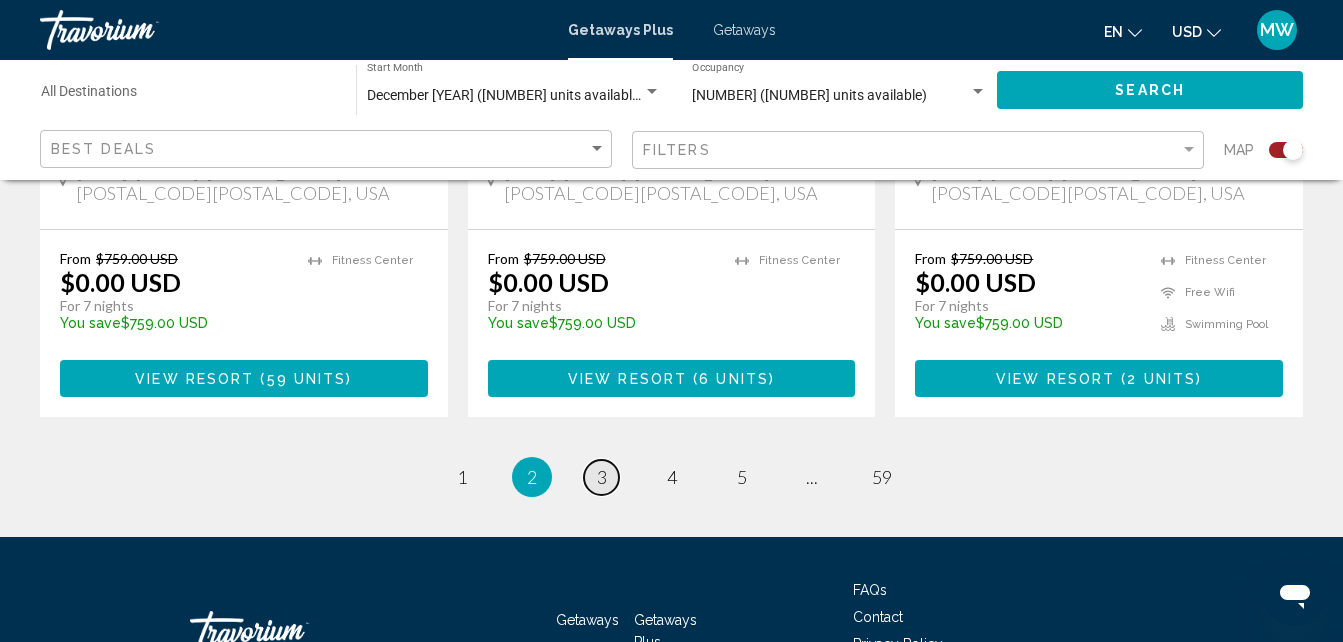 click on "3" at bounding box center [602, 477] 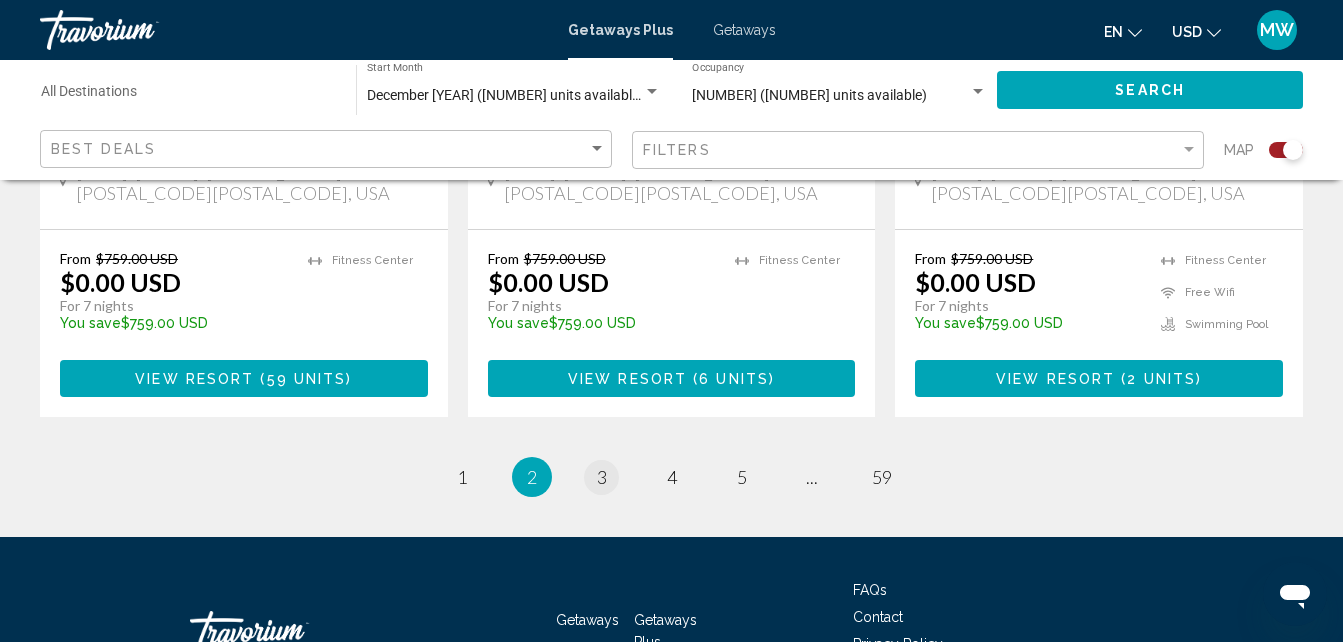 scroll, scrollTop: 0, scrollLeft: 0, axis: both 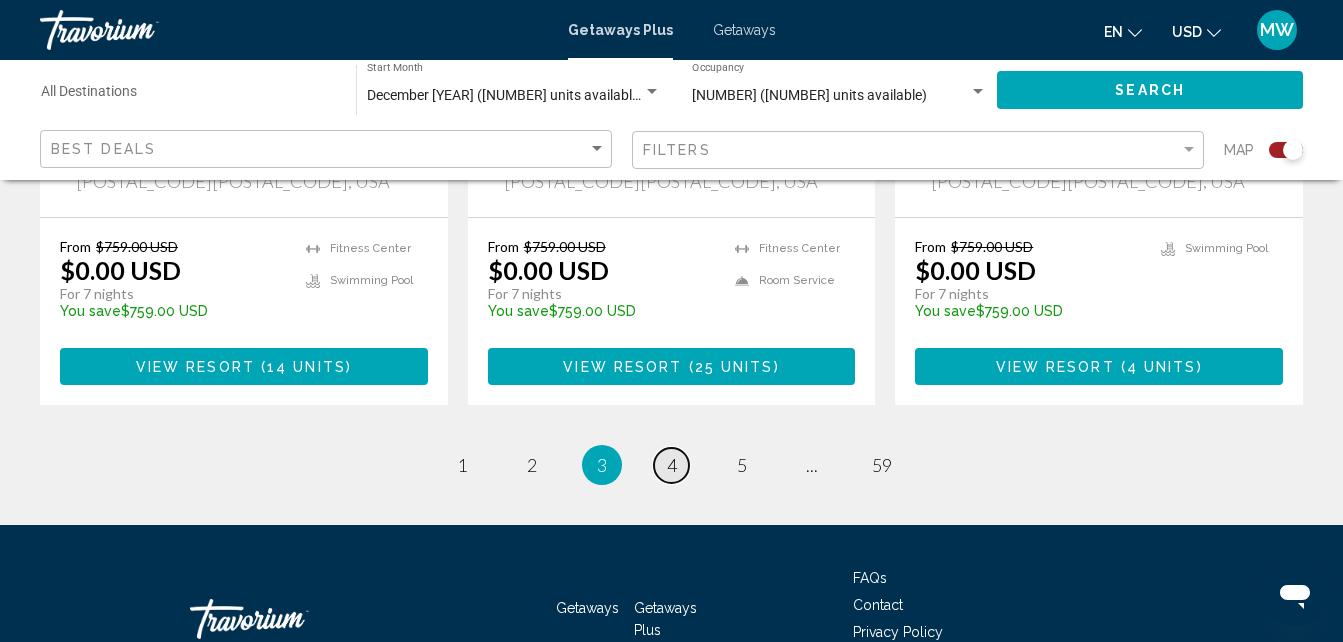 click on "page  4" at bounding box center [671, 465] 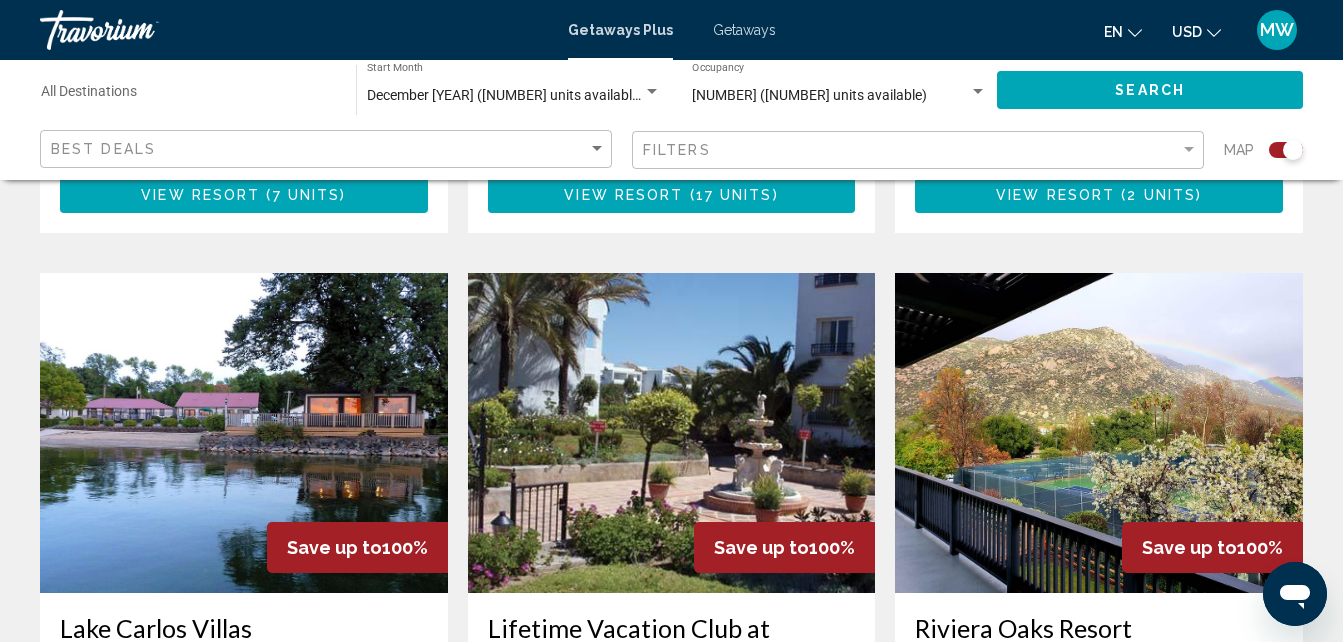 scroll, scrollTop: 3348, scrollLeft: 0, axis: vertical 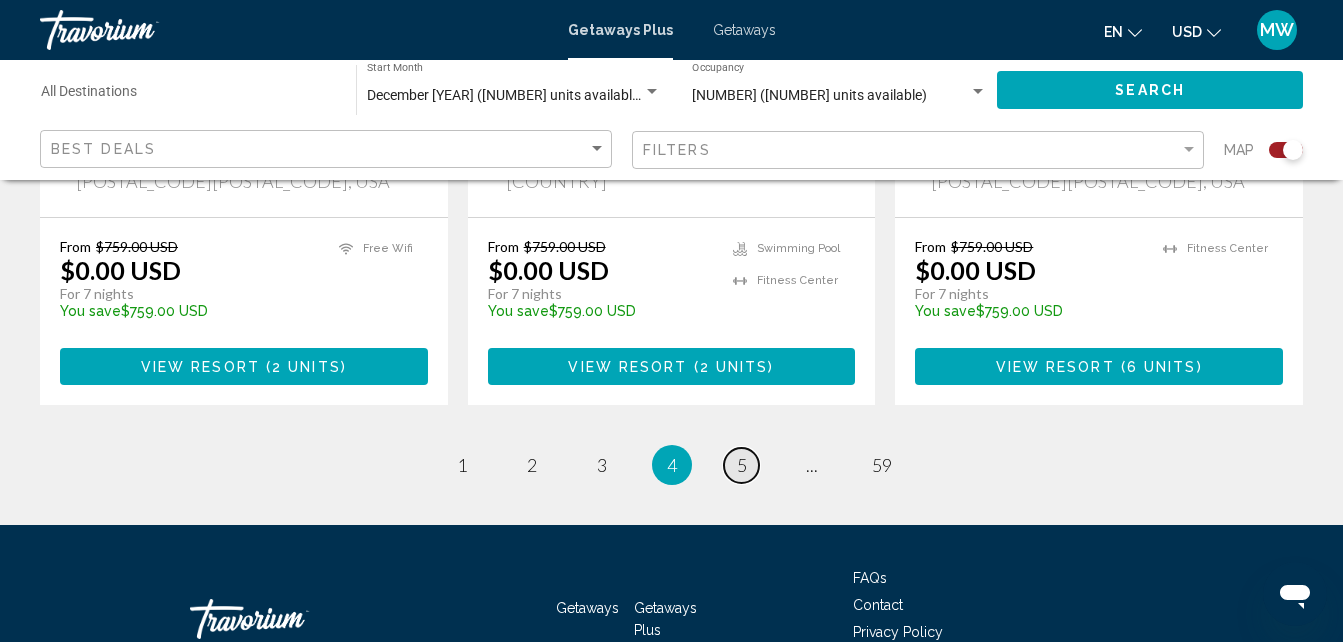 click on "page  5" at bounding box center [741, 465] 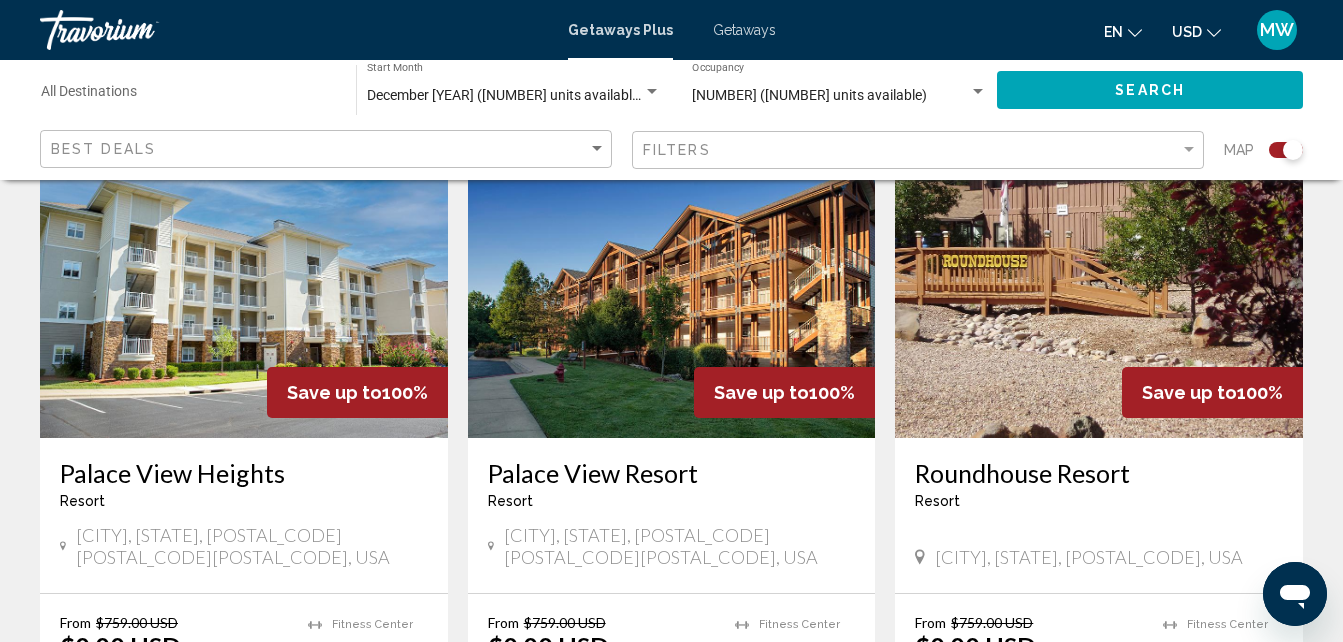 scroll, scrollTop: 2246, scrollLeft: 0, axis: vertical 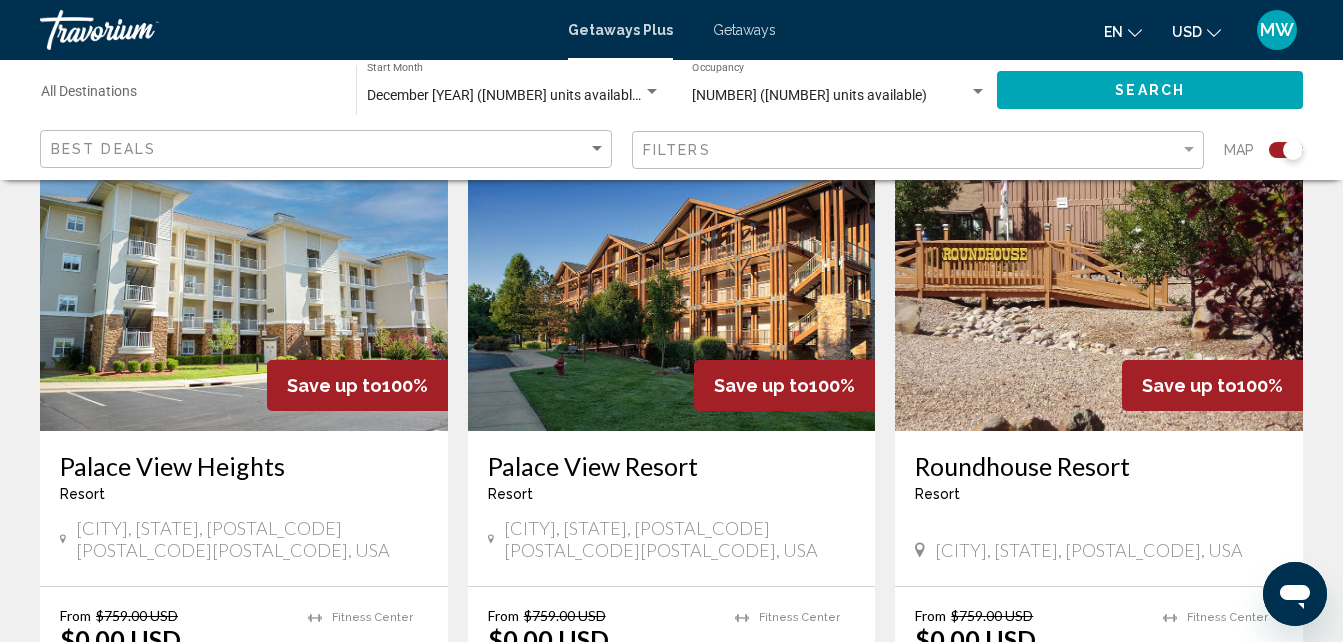 click at bounding box center (1099, 271) 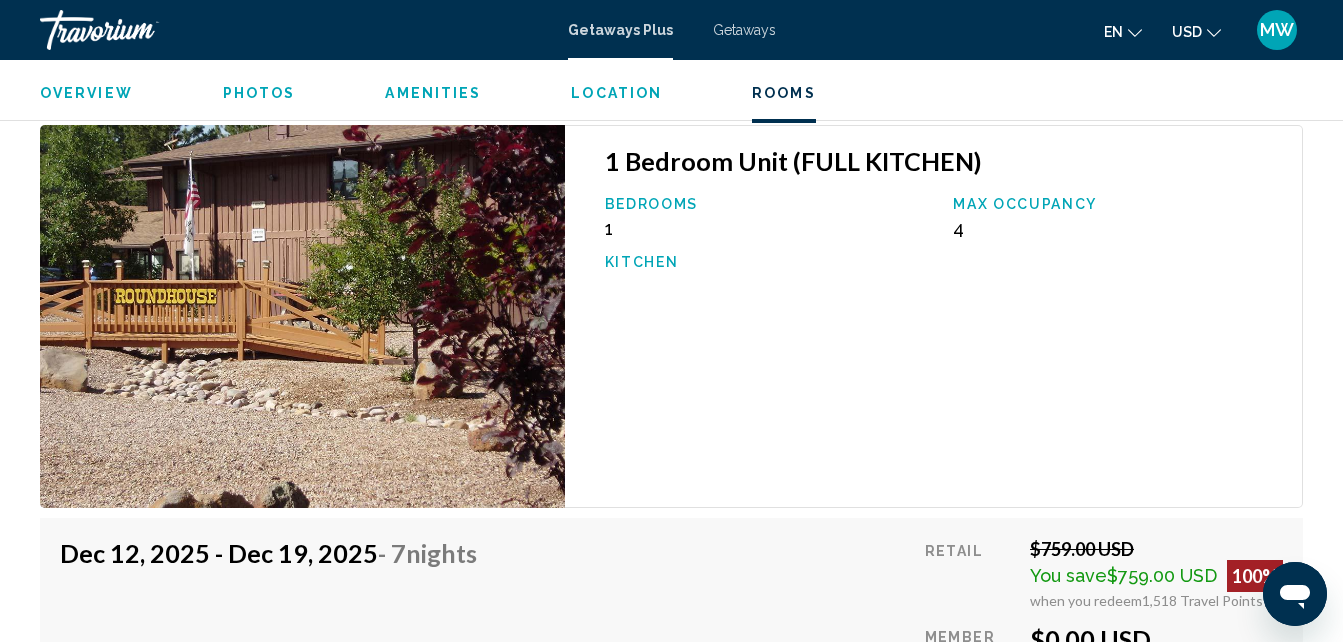 scroll, scrollTop: 3511, scrollLeft: 0, axis: vertical 